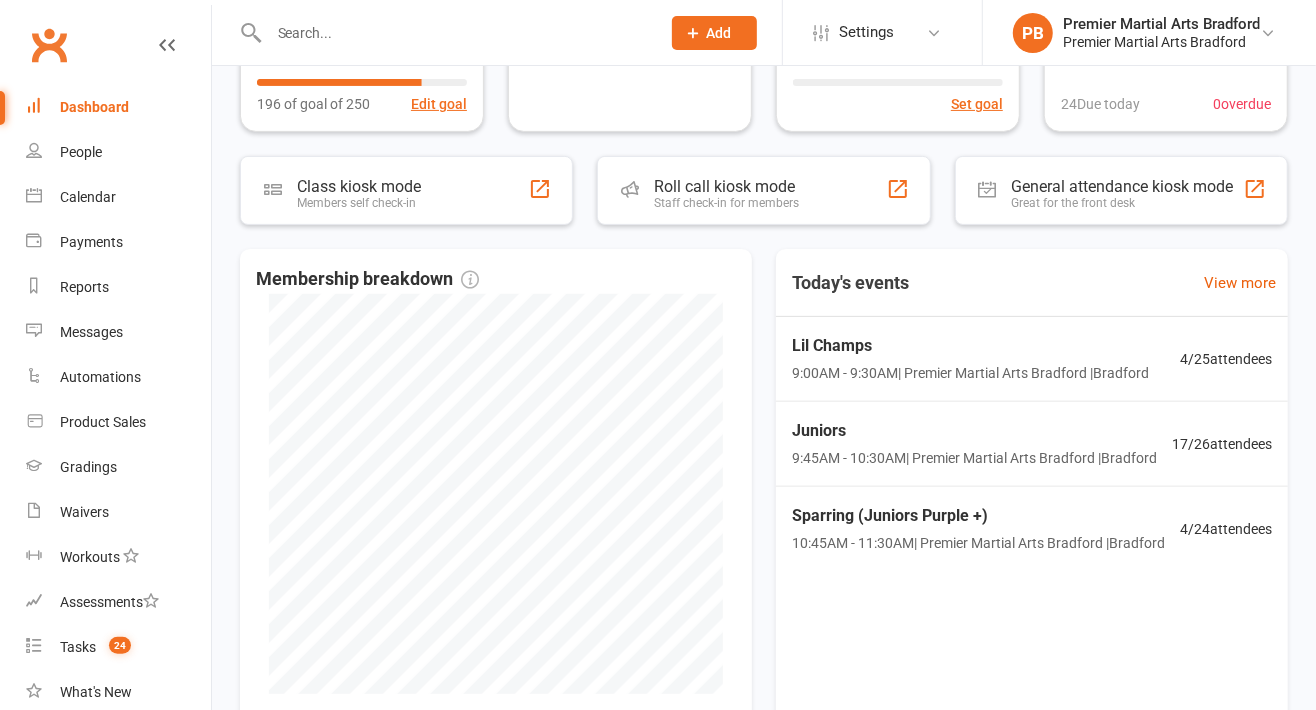 scroll, scrollTop: 282, scrollLeft: 0, axis: vertical 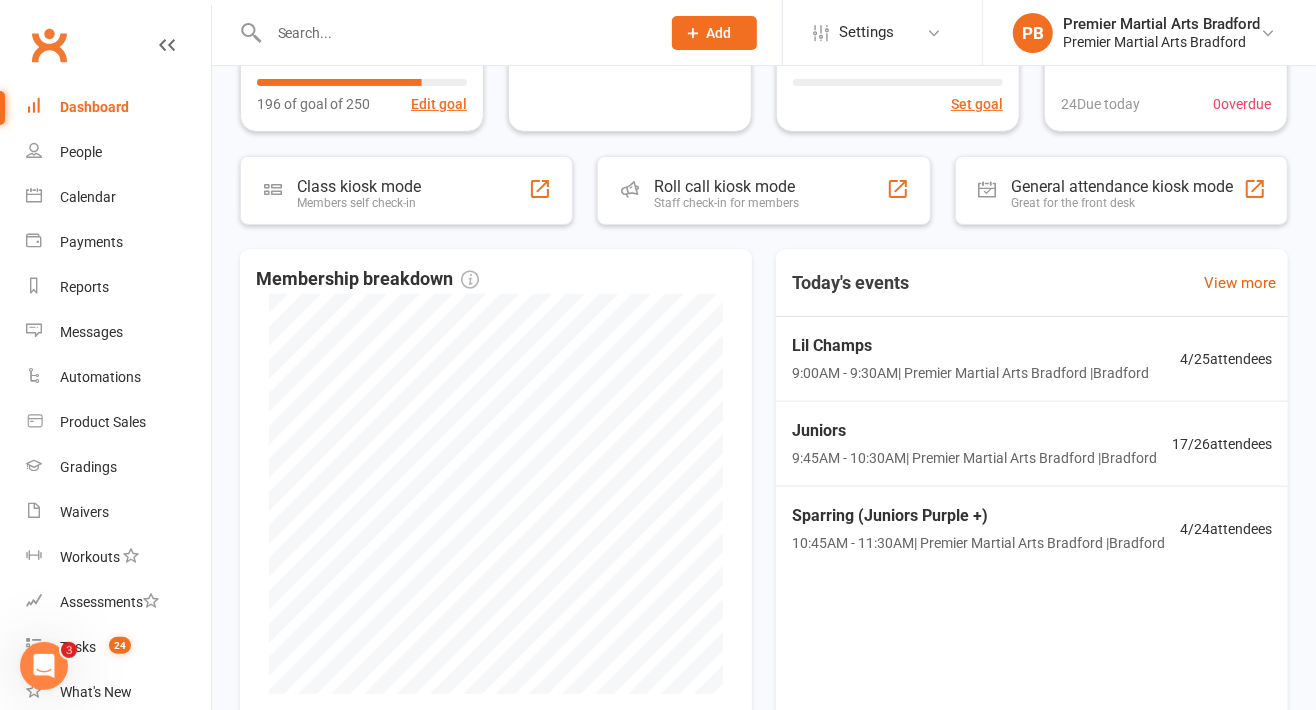 click on "Lil Champs" at bounding box center [970, 346] 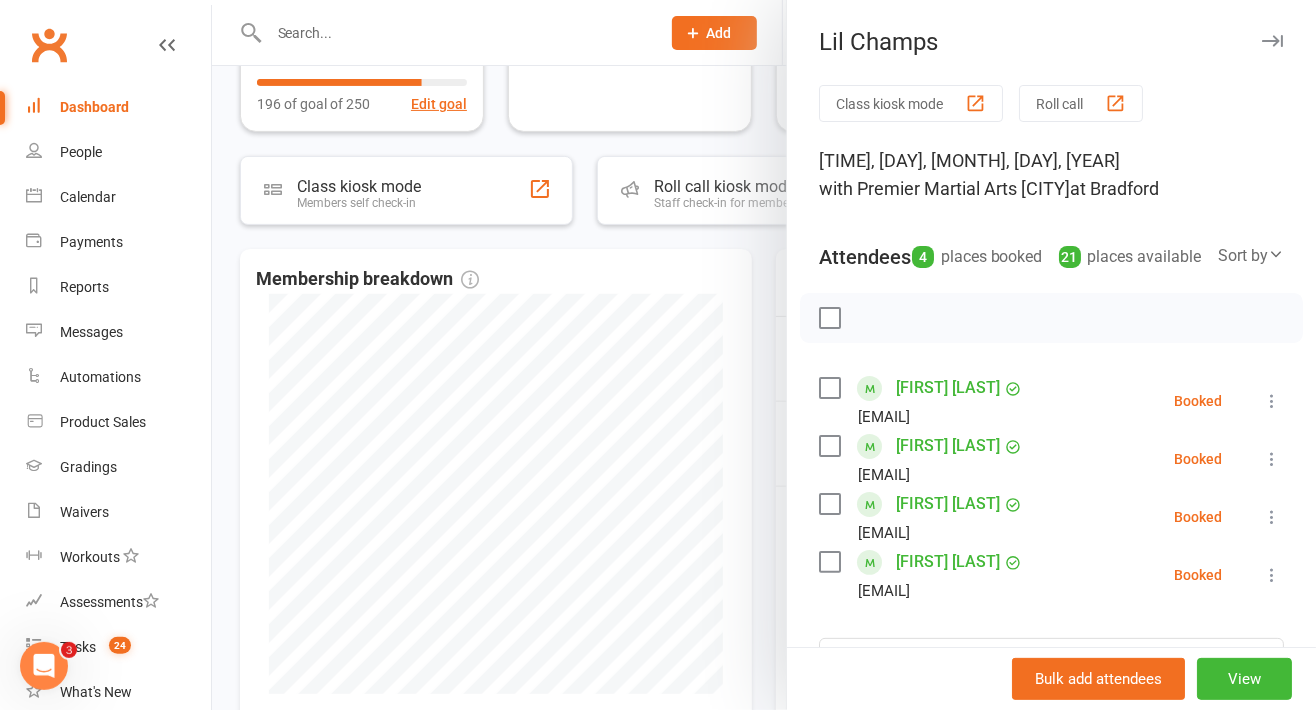 click at bounding box center (1272, 41) 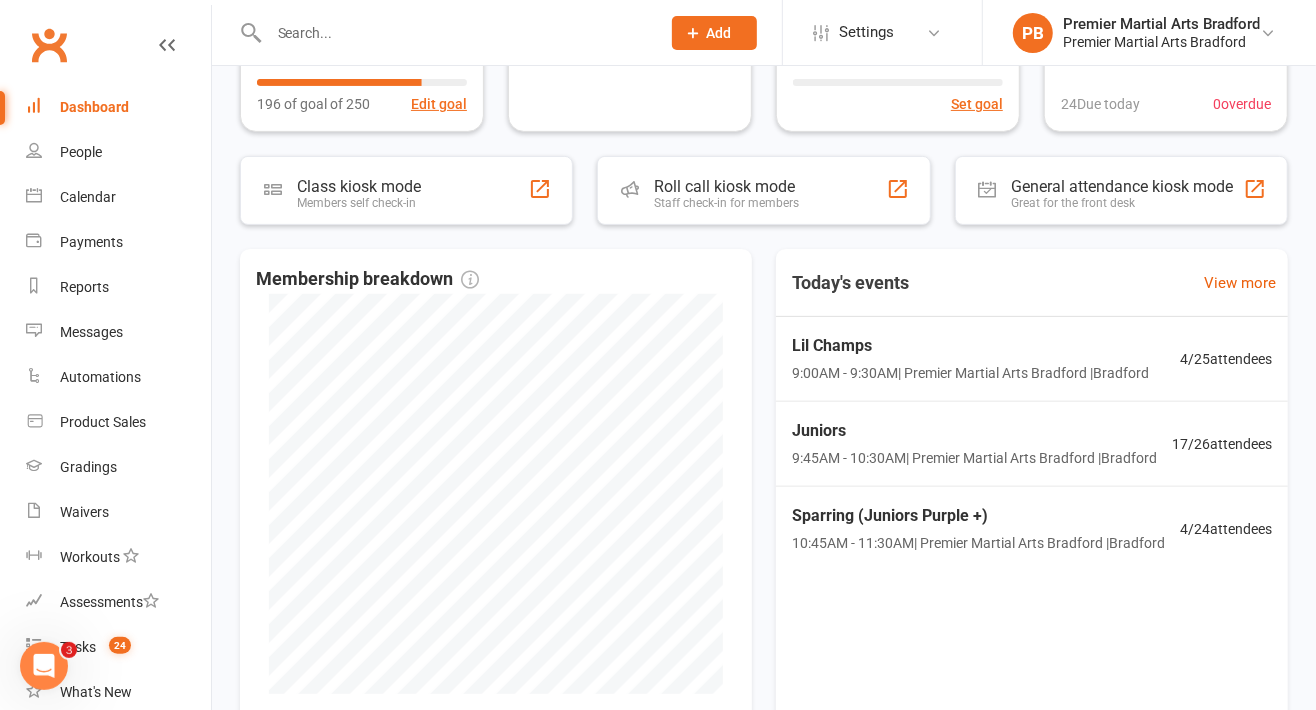click on "9:45AM - 10:30AM  |   Premier Martial Arts Bradford |  Bradford" at bounding box center [974, 458] 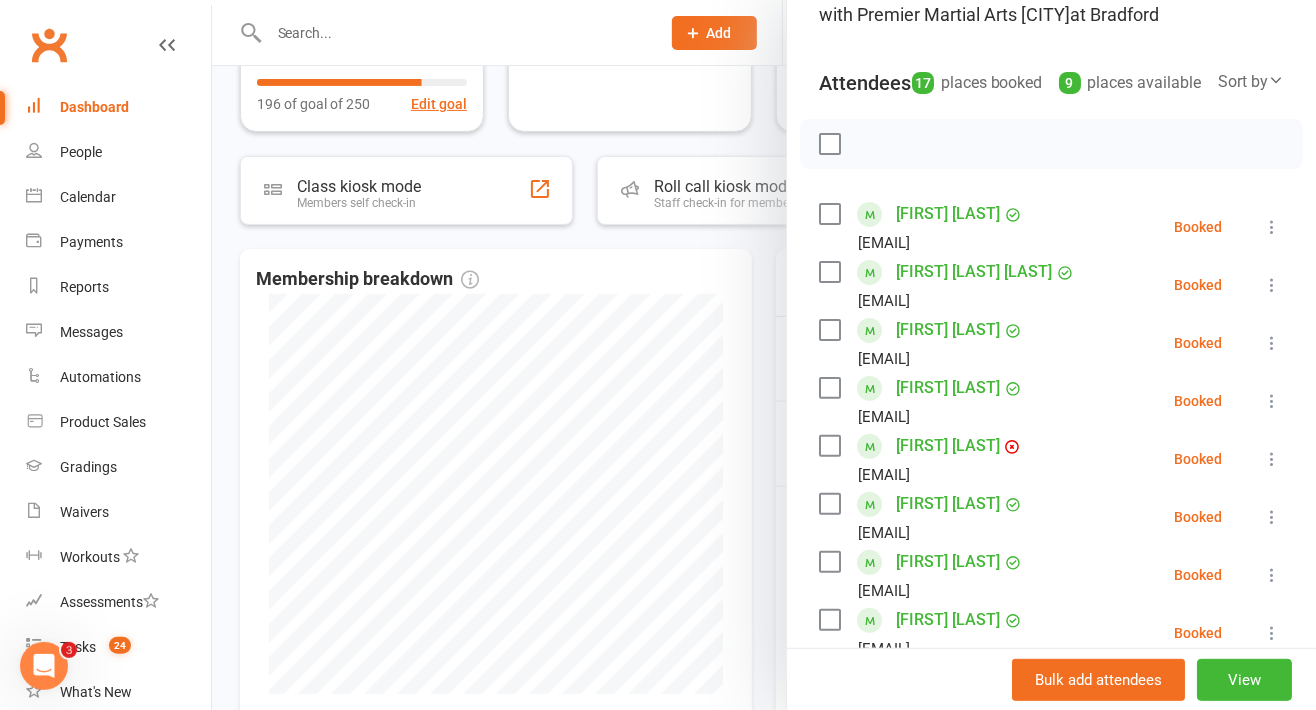 scroll, scrollTop: 0, scrollLeft: 0, axis: both 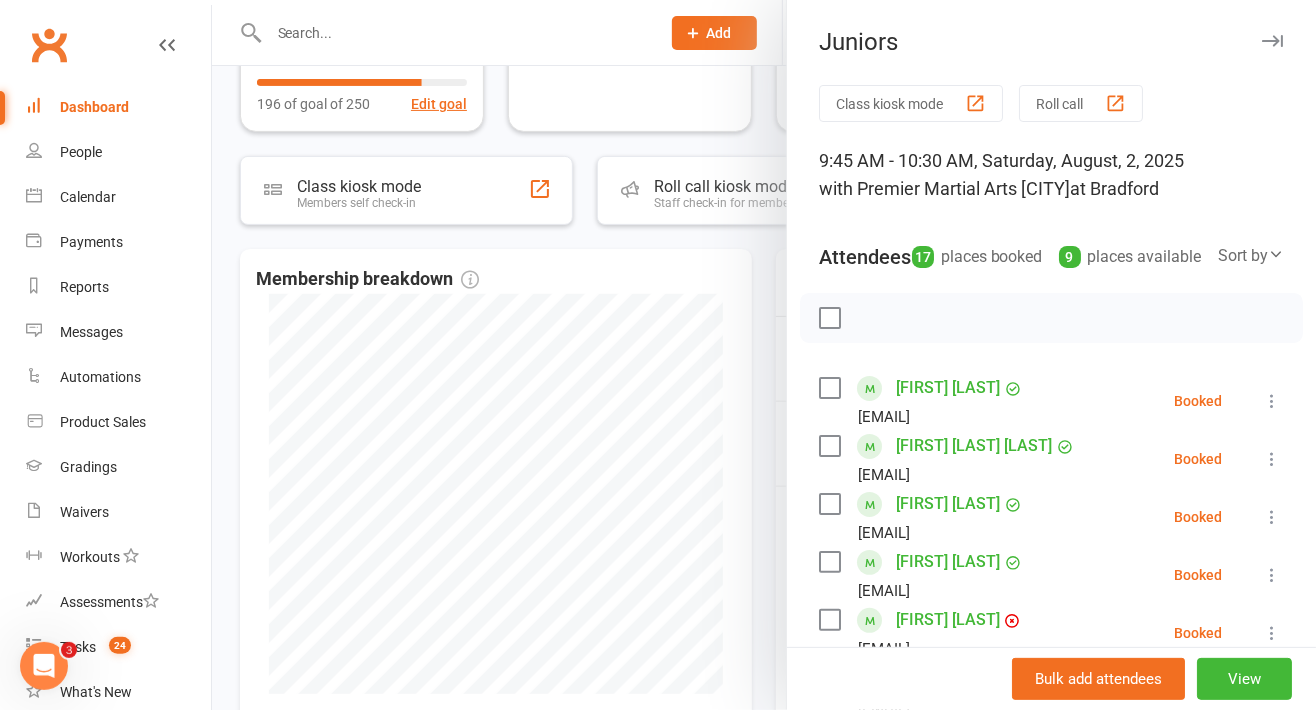 click on "Juniors" at bounding box center (1051, 42) 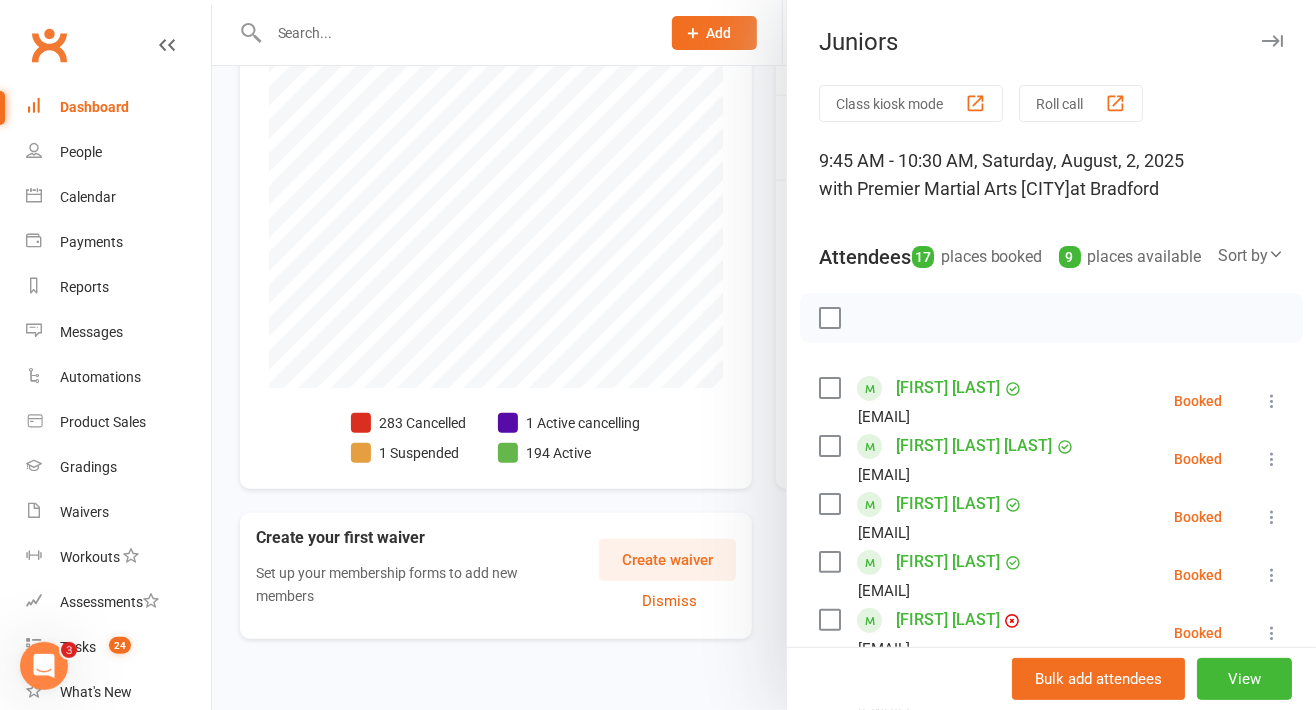 scroll, scrollTop: 597, scrollLeft: 0, axis: vertical 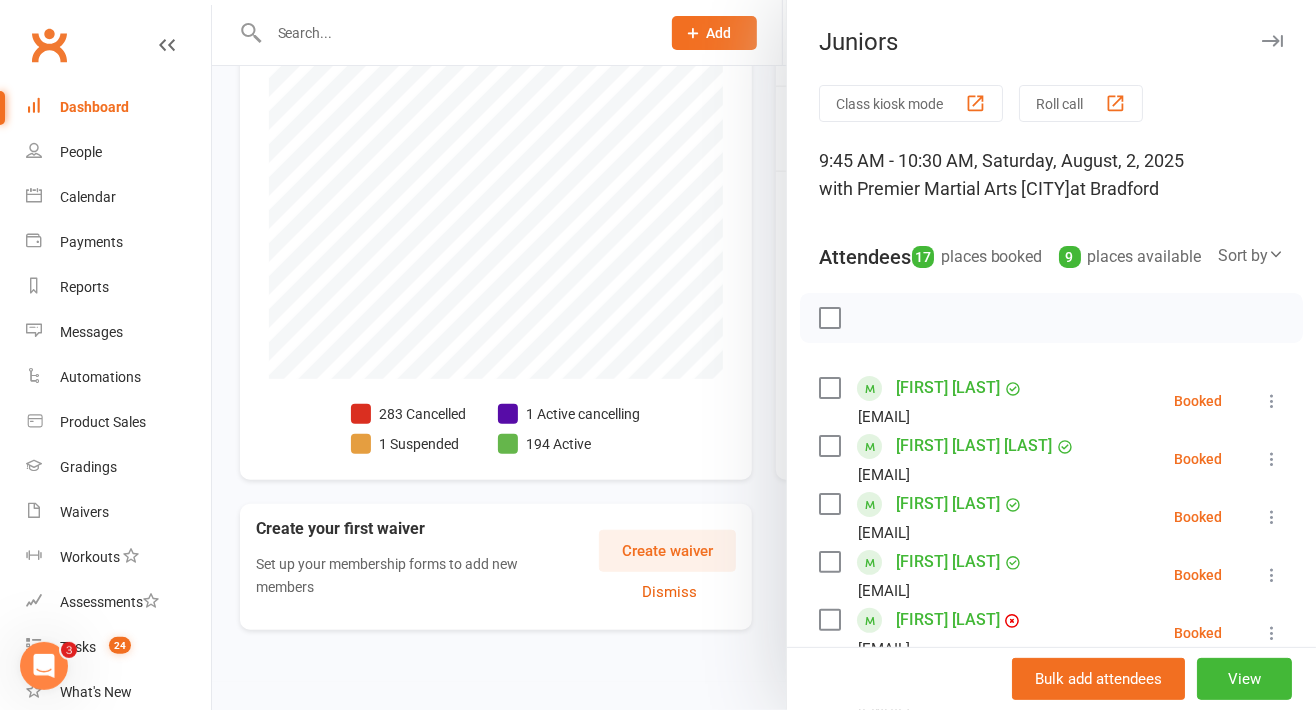 click at bounding box center [1272, 41] 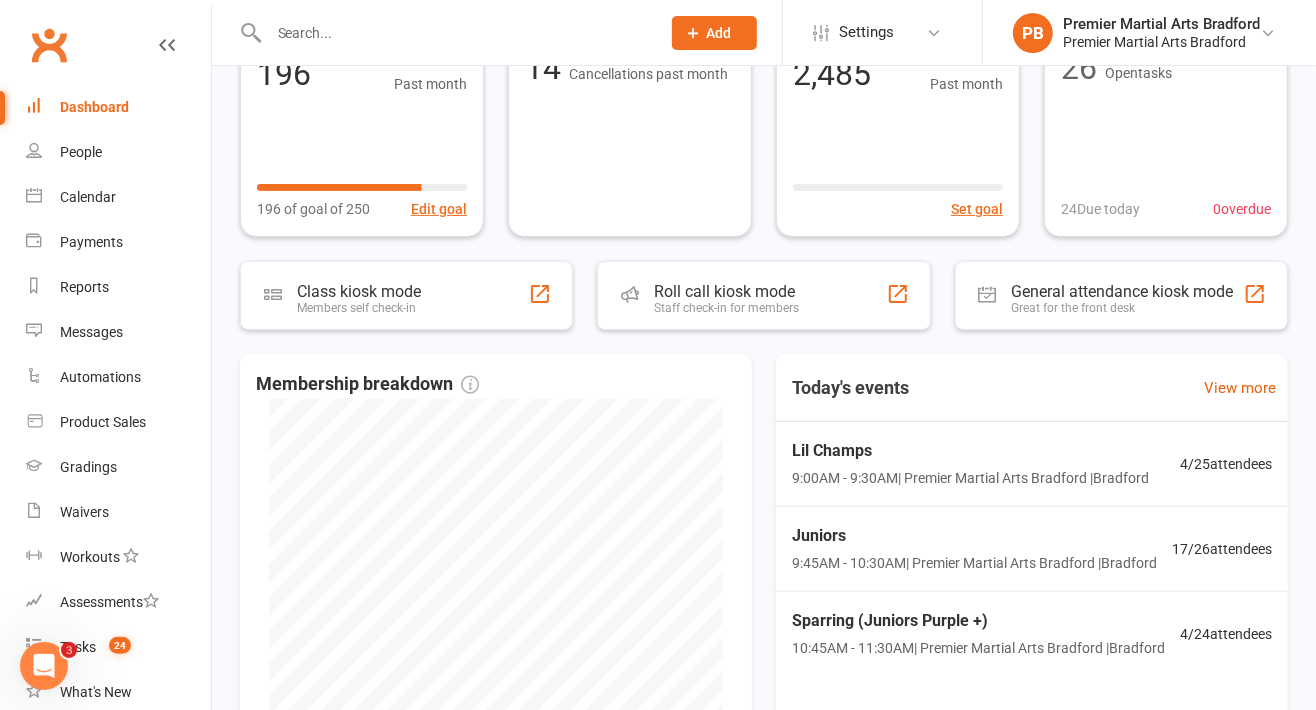 scroll, scrollTop: 272, scrollLeft: 0, axis: vertical 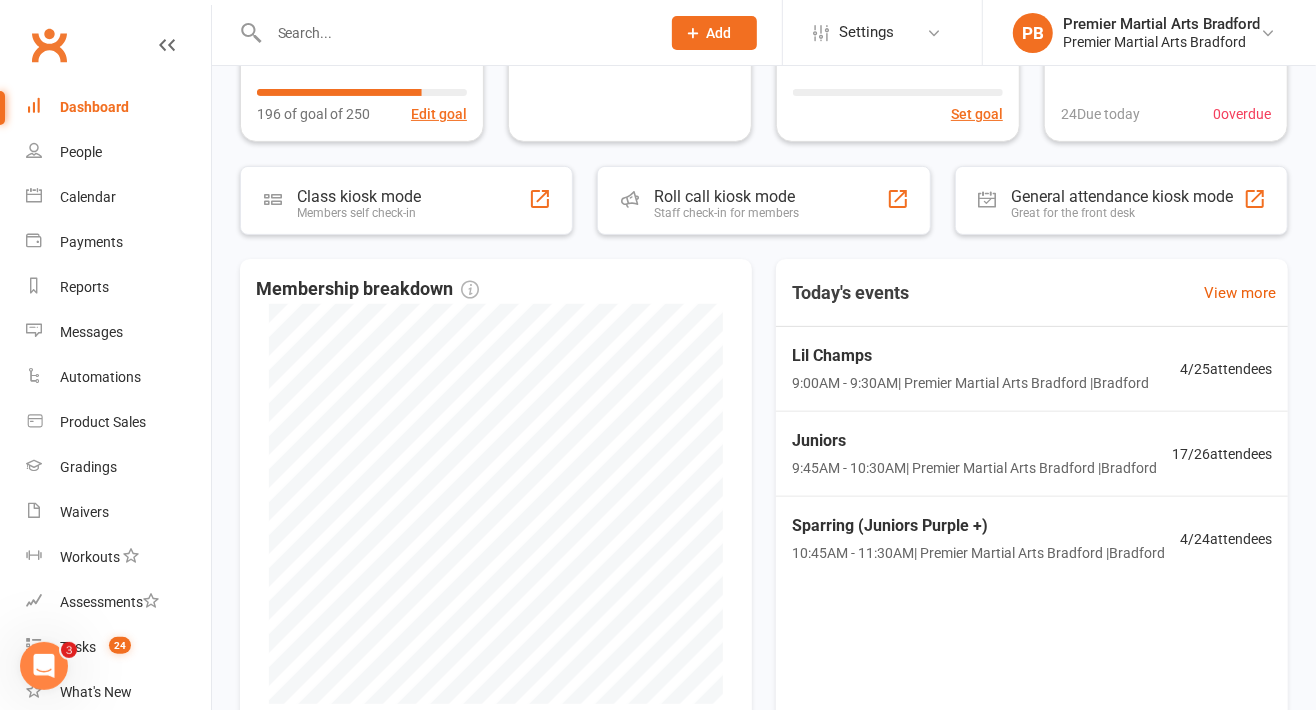click on "Lil Champs" at bounding box center [970, 356] 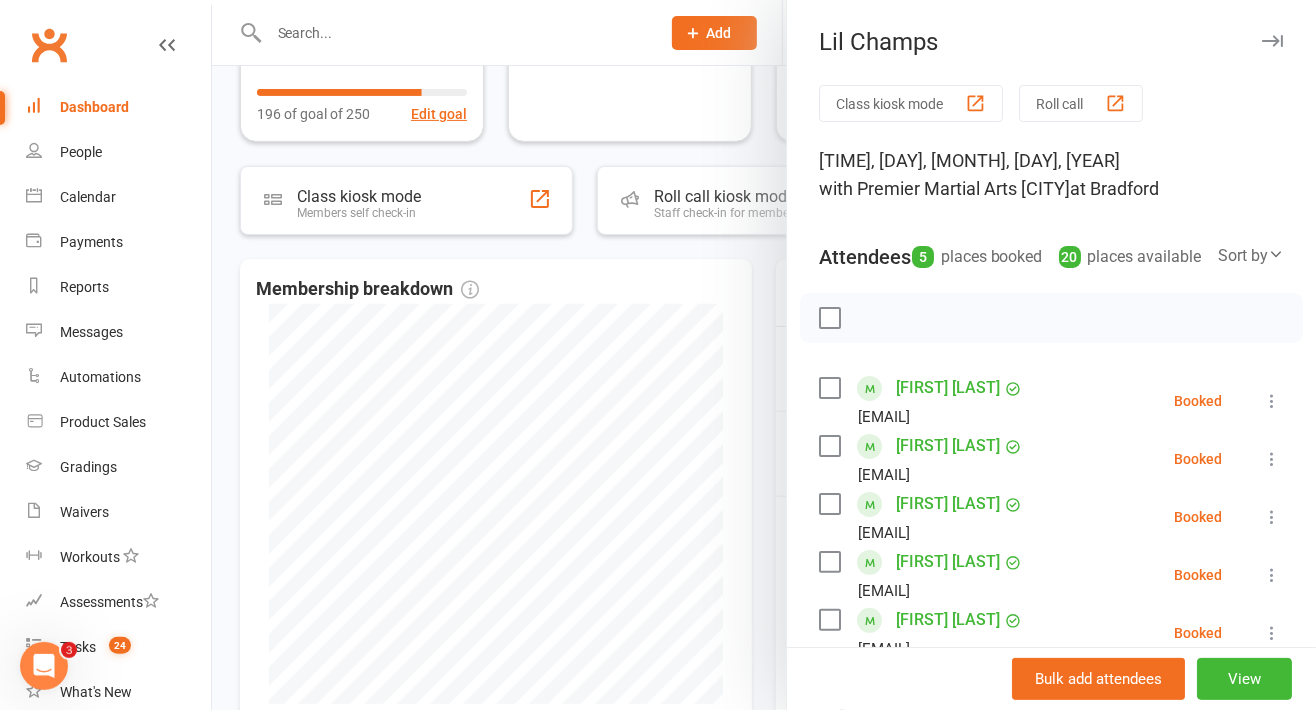 click at bounding box center (829, 388) 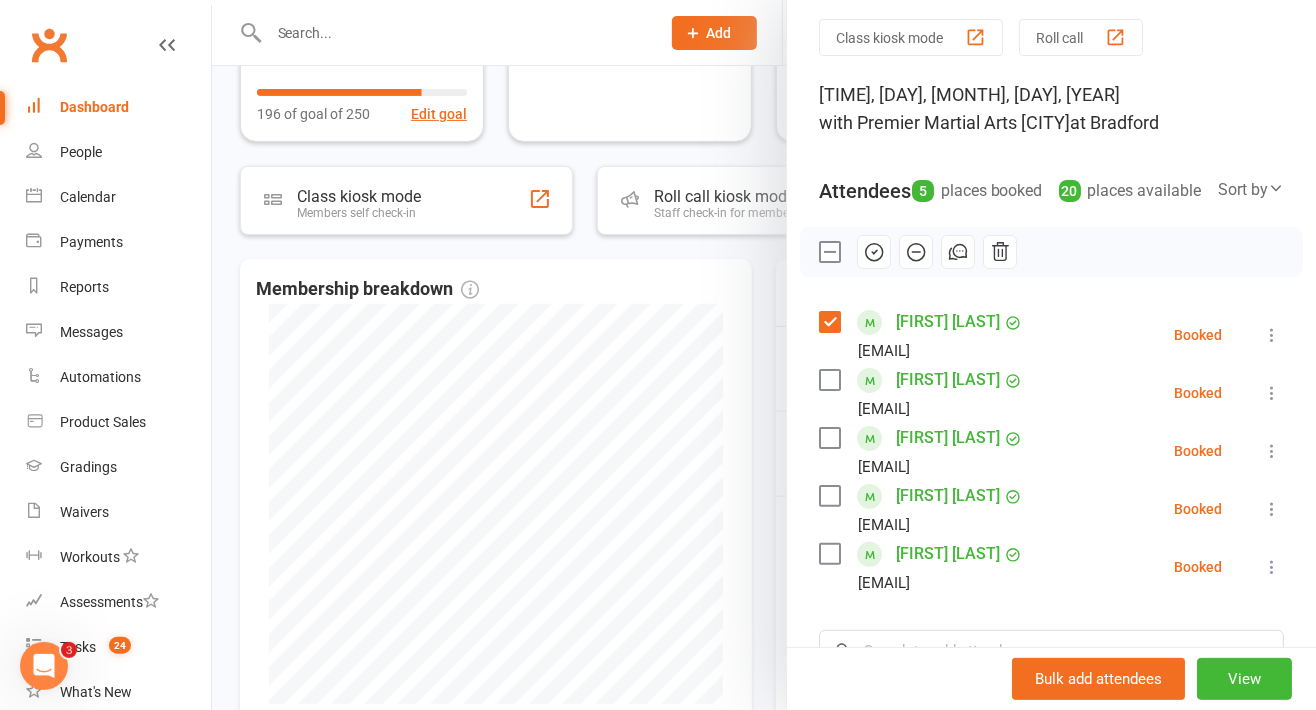 scroll, scrollTop: 135, scrollLeft: 0, axis: vertical 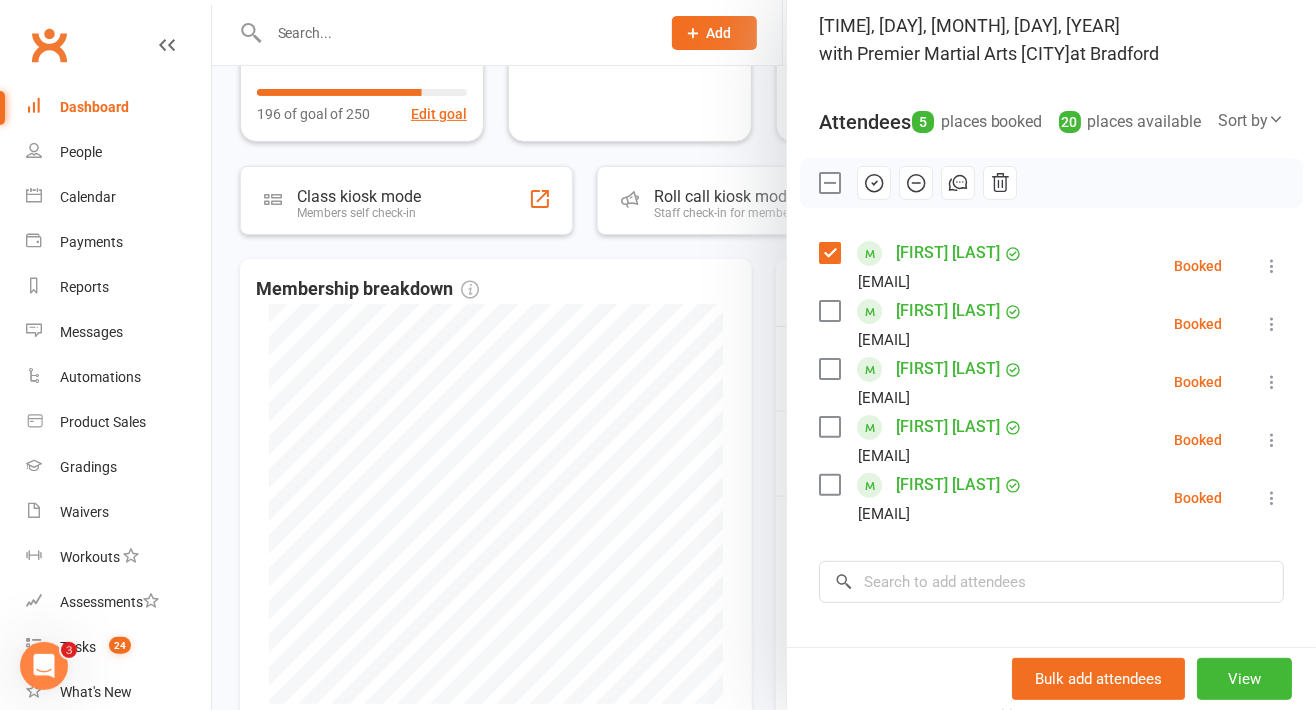 click at bounding box center (829, 311) 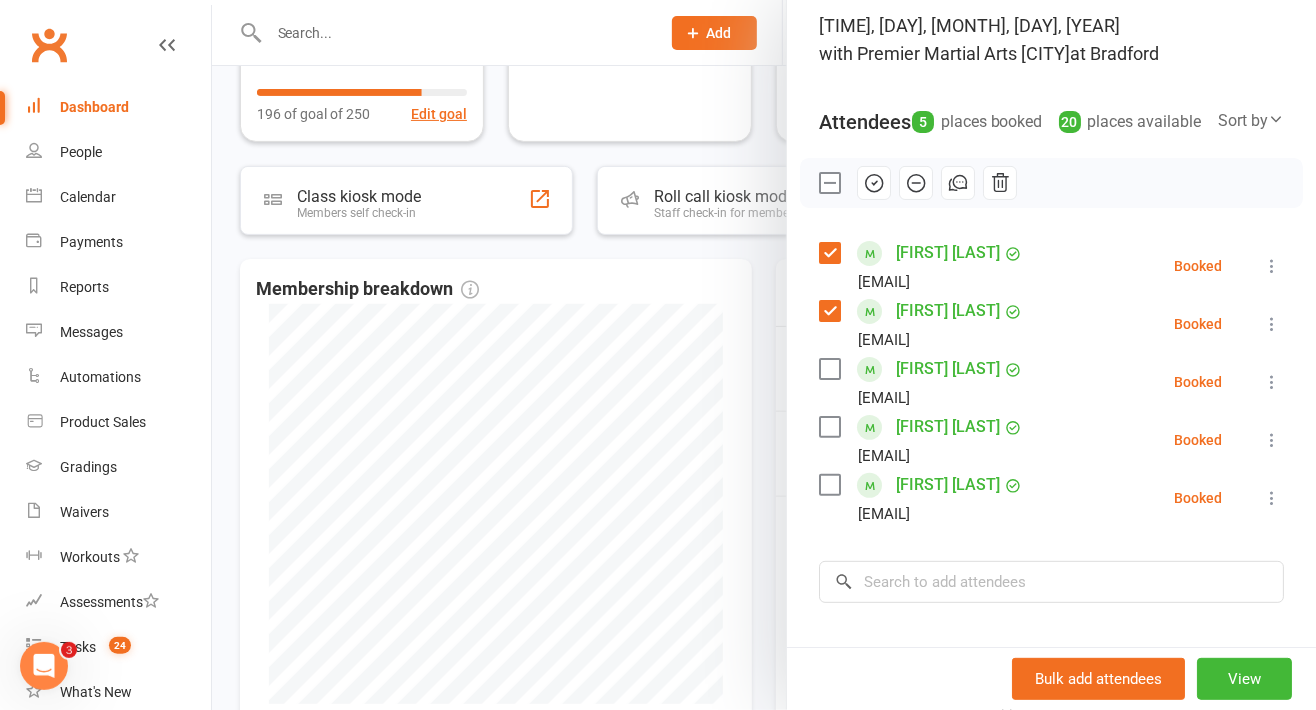 click at bounding box center (829, 369) 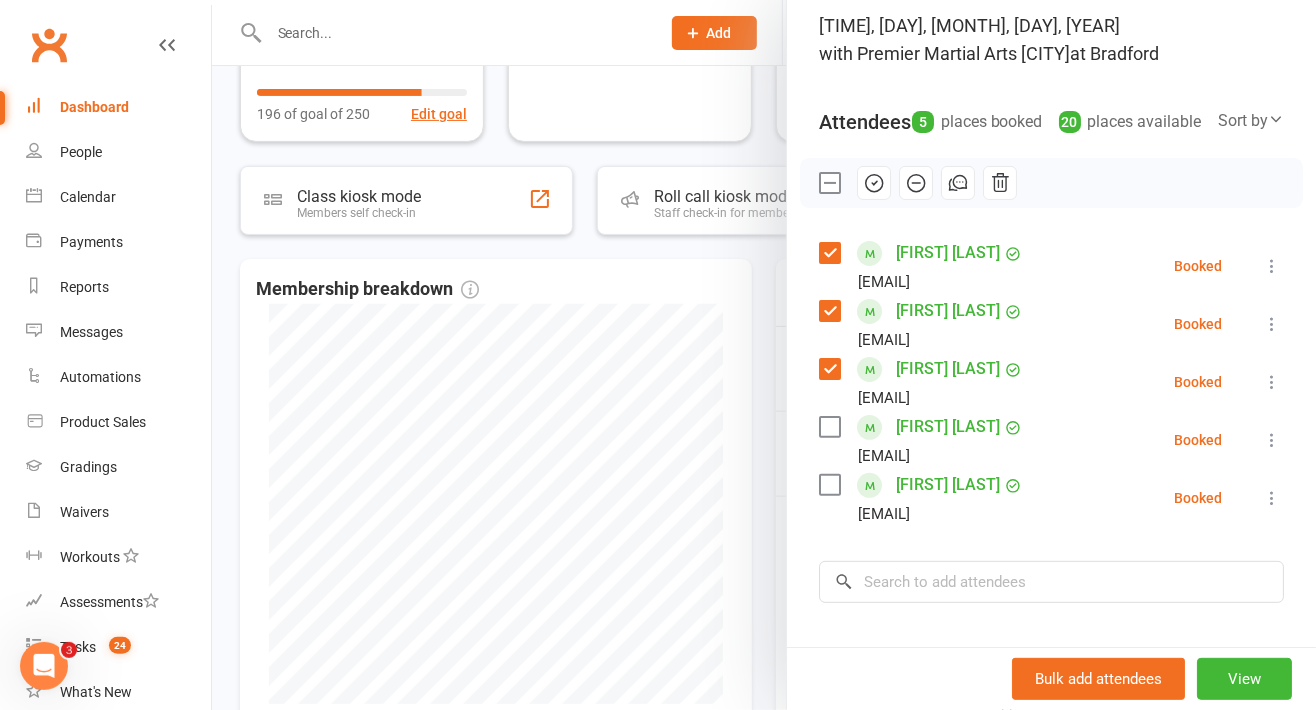 click at bounding box center [829, 427] 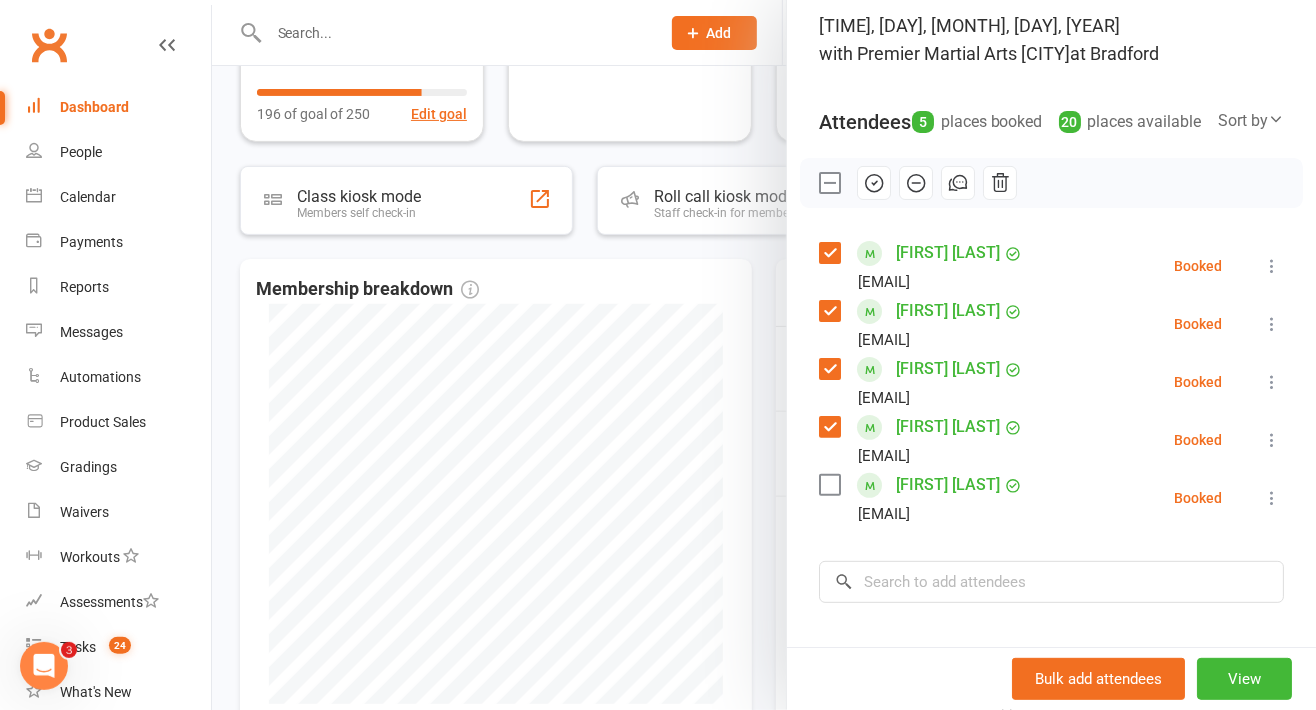 click at bounding box center [829, 485] 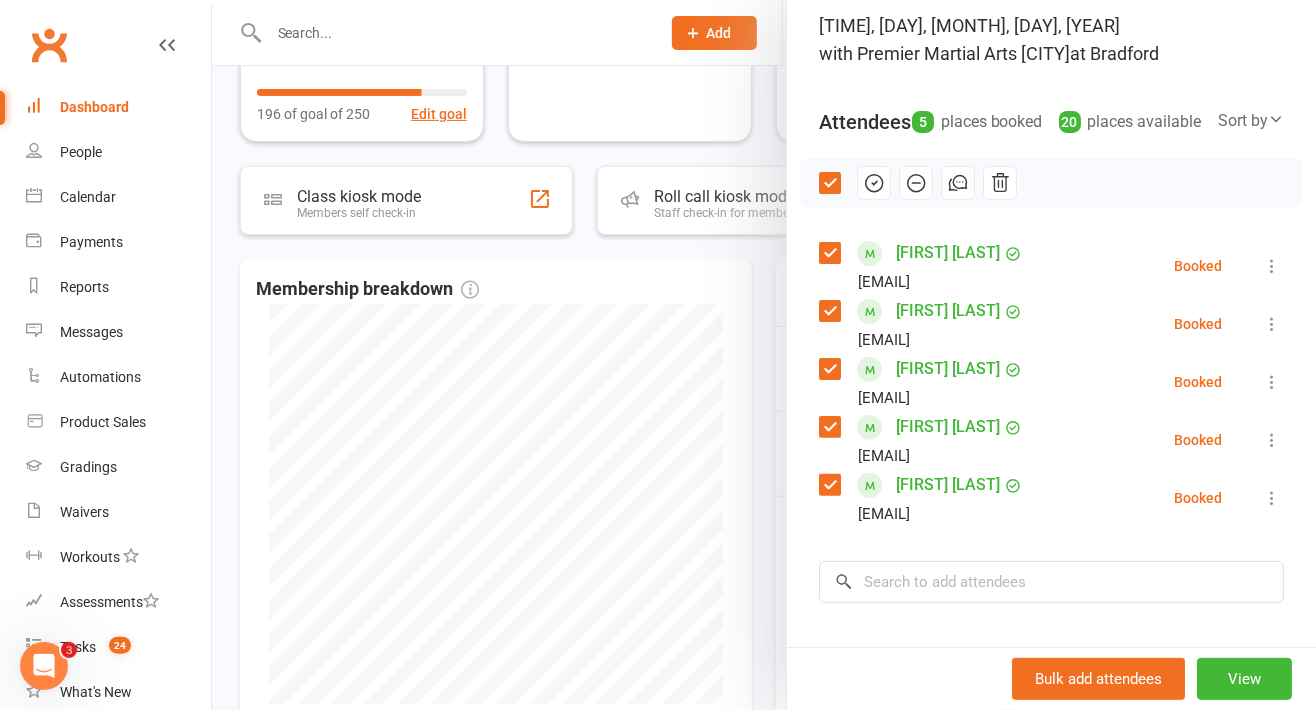 click 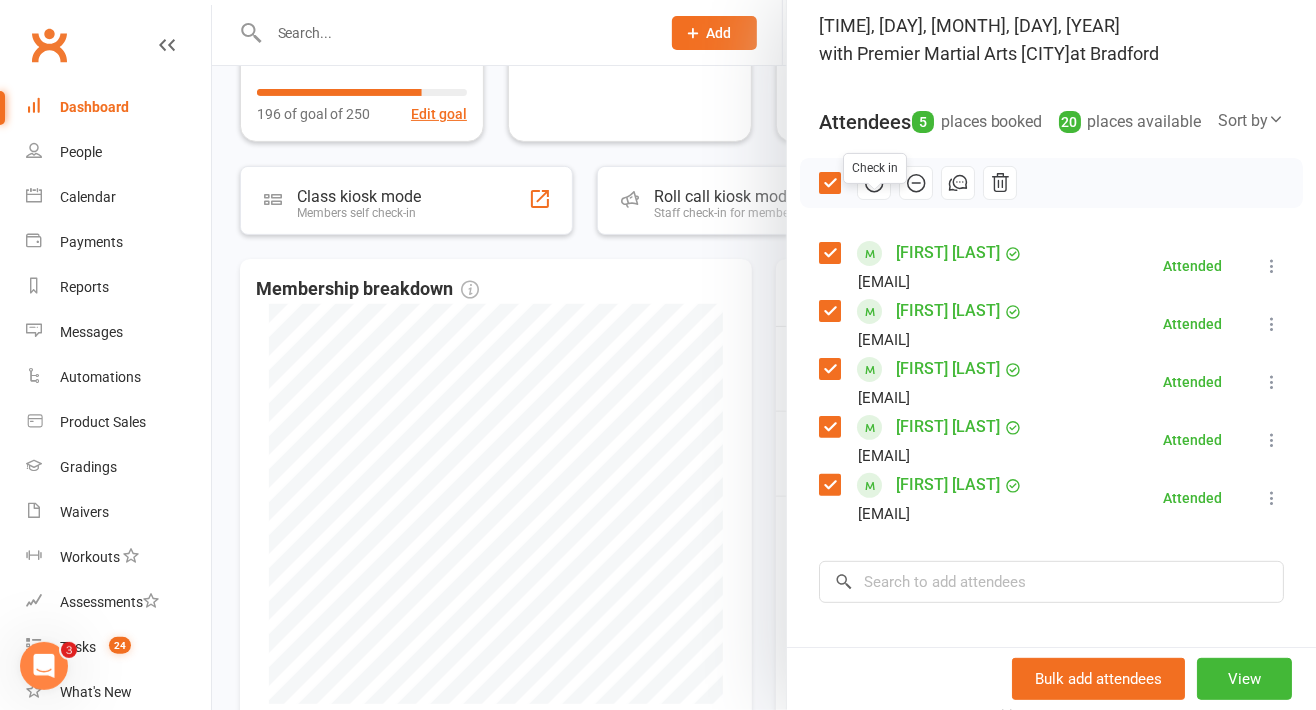 click at bounding box center [829, 183] 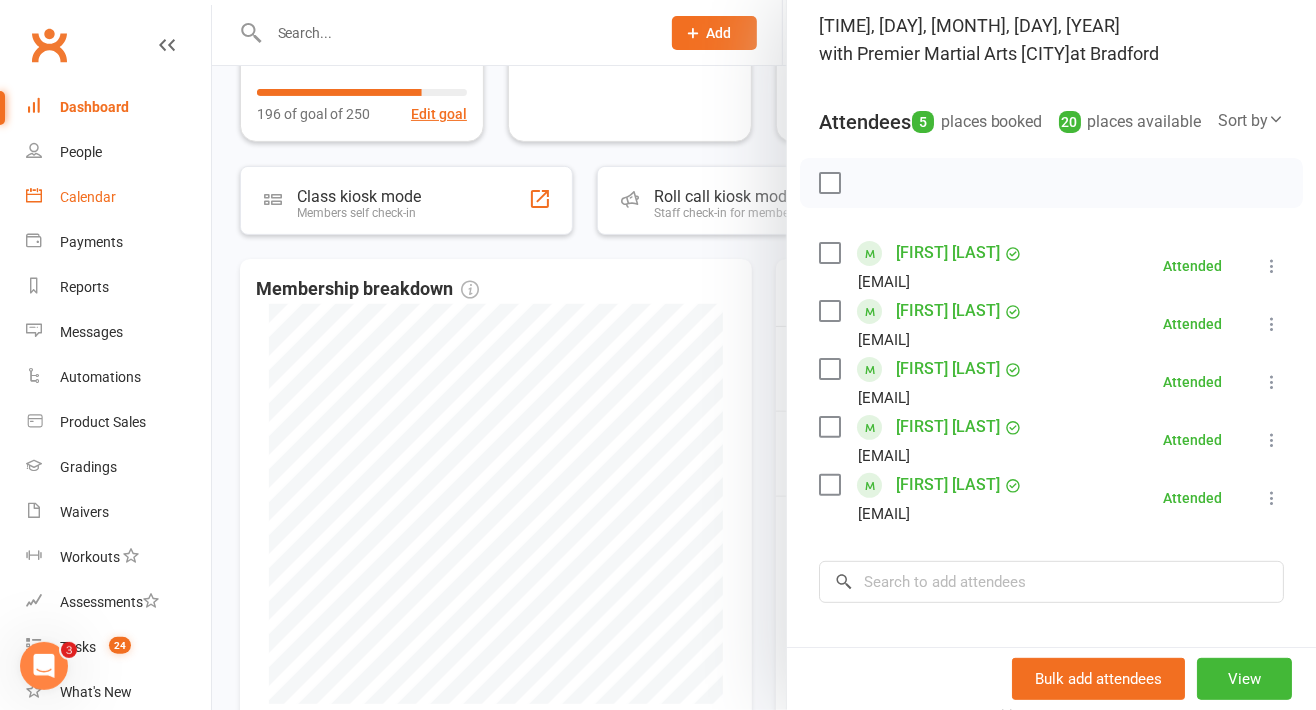 click on "Calendar" at bounding box center [118, 197] 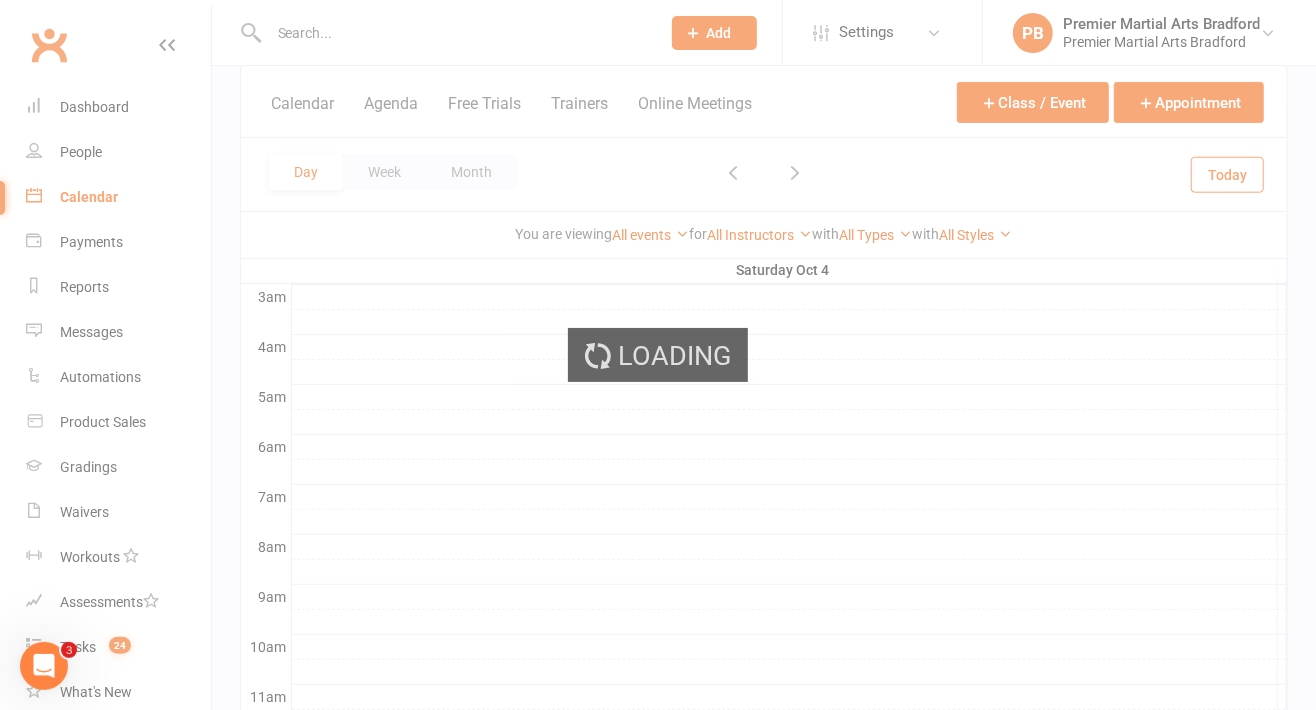 scroll, scrollTop: 0, scrollLeft: 0, axis: both 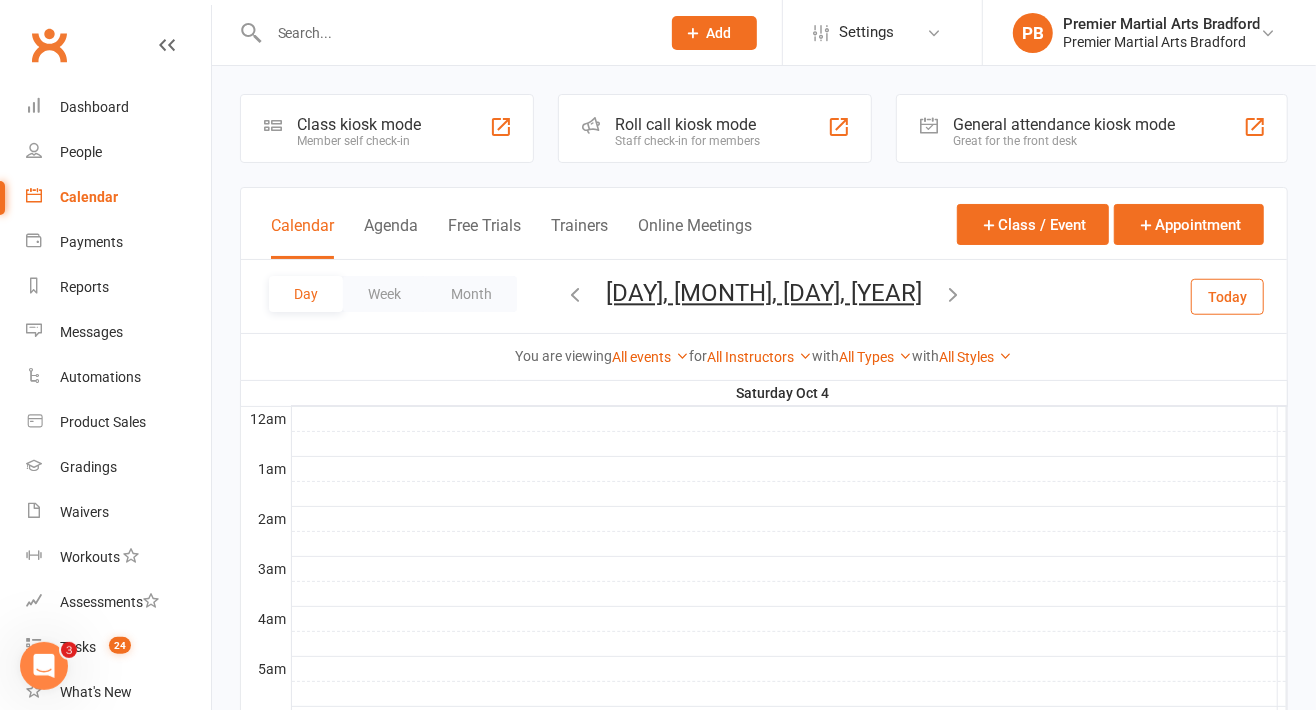 click on "Month" at bounding box center (471, 294) 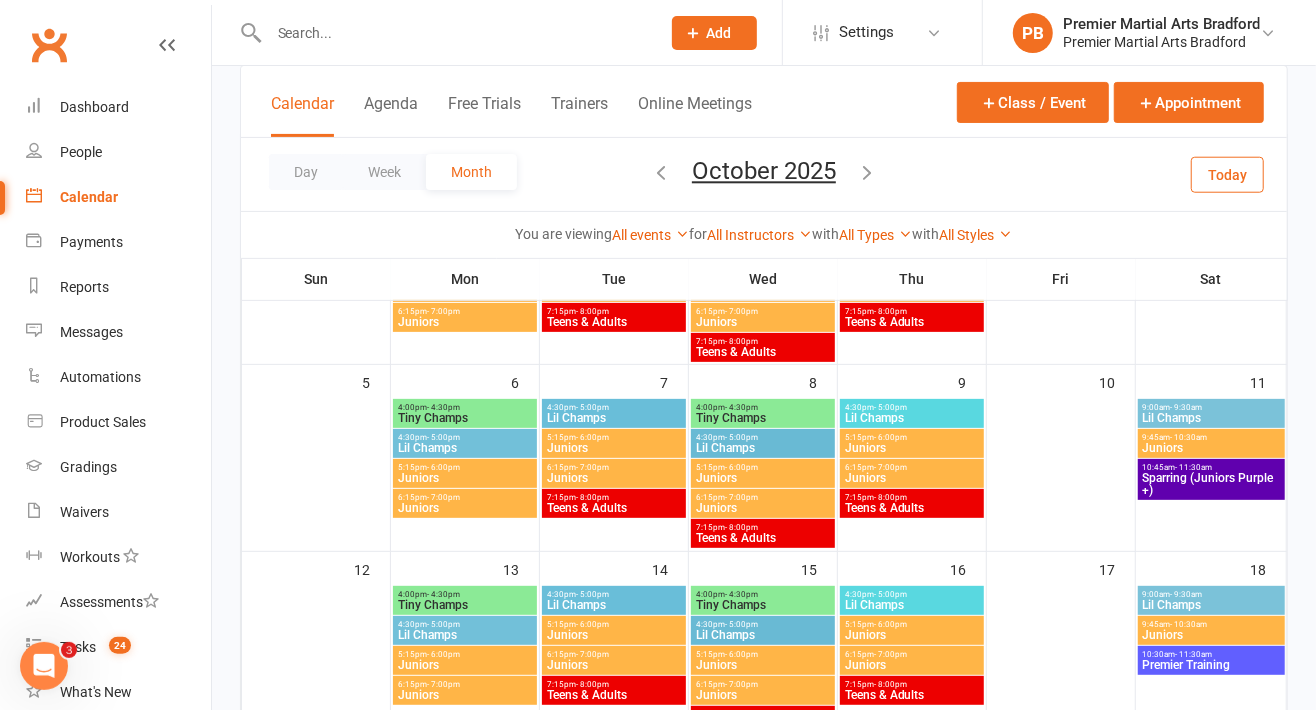 scroll, scrollTop: 0, scrollLeft: 0, axis: both 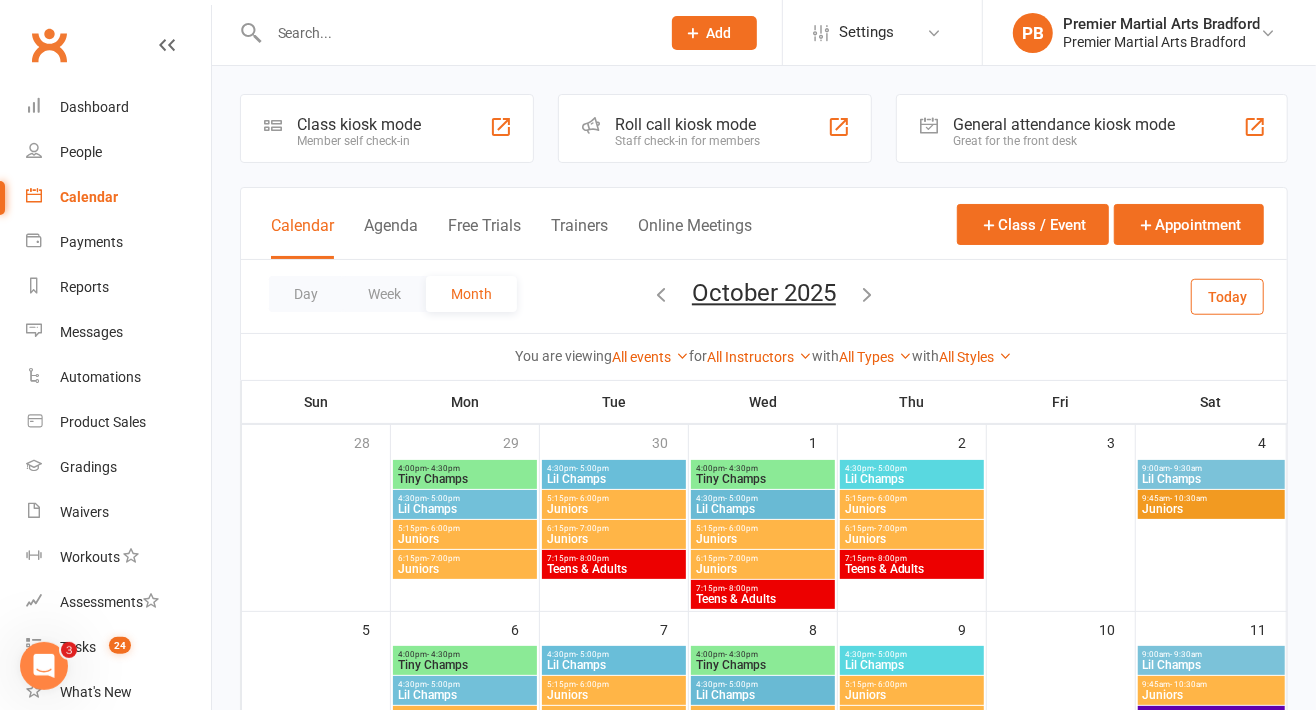 click at bounding box center (661, 294) 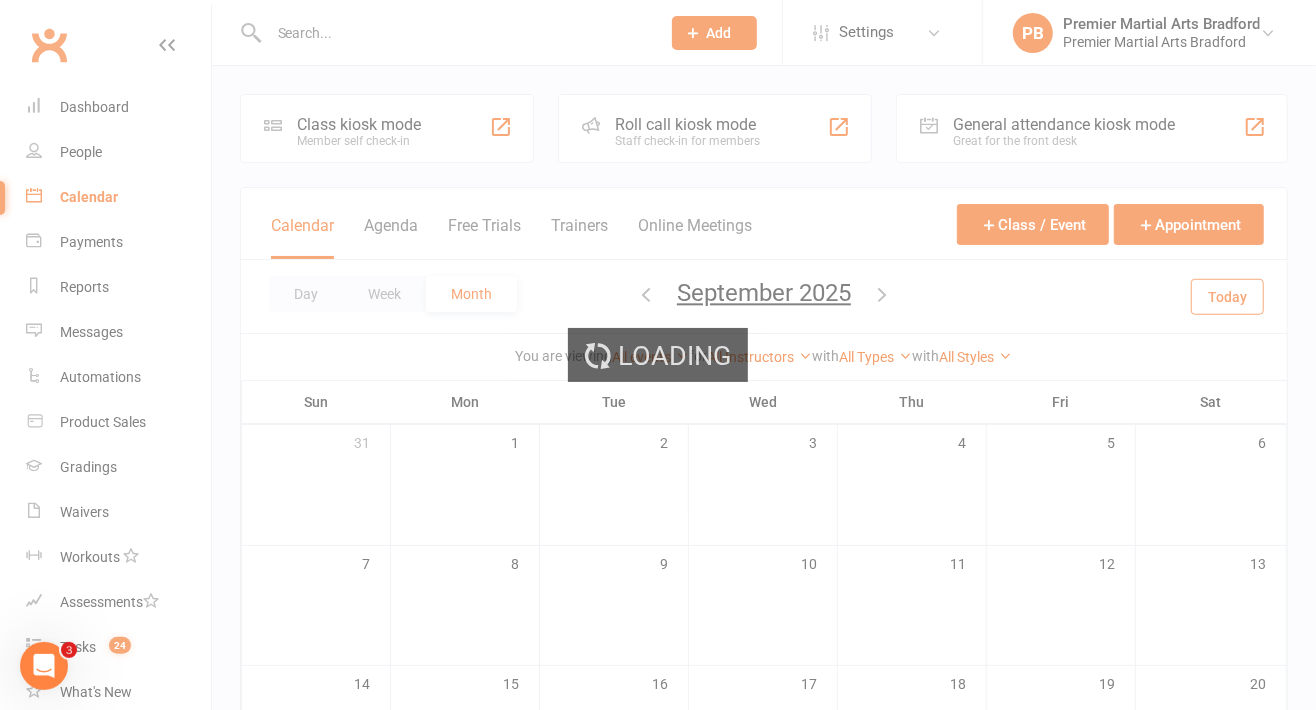 click on "Loading" at bounding box center (658, 355) 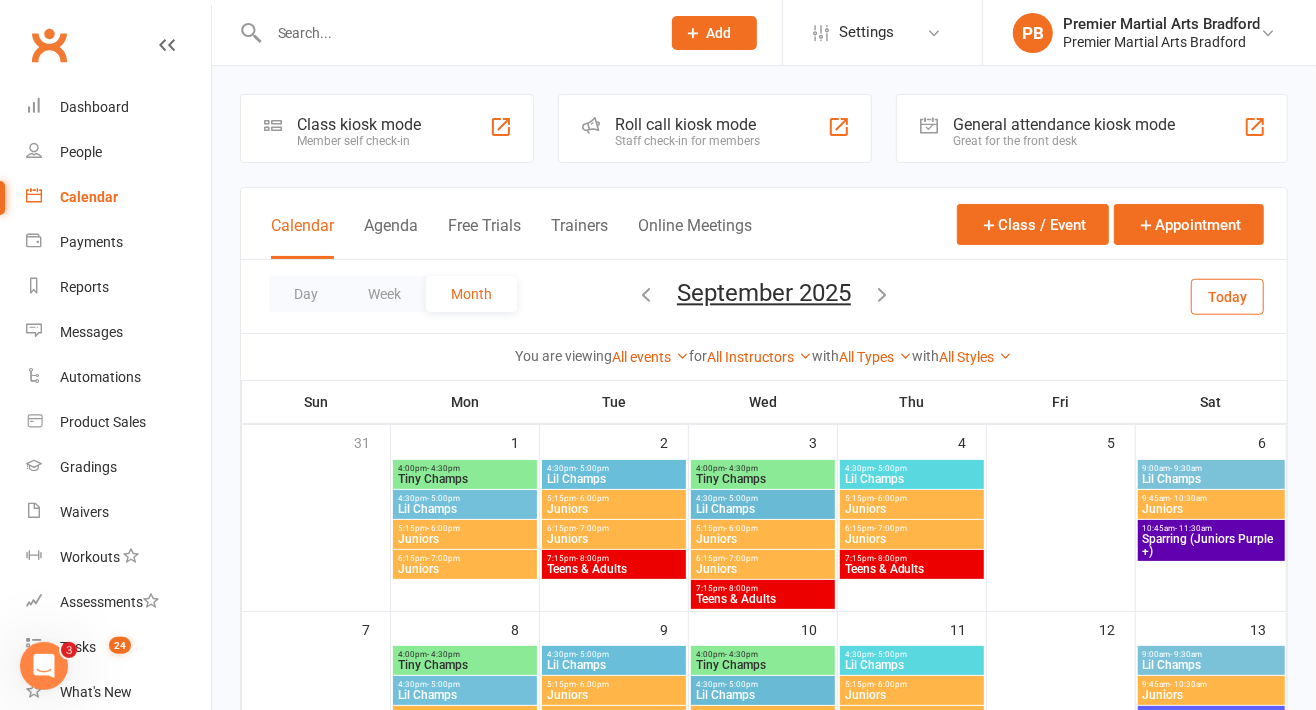 click on "September 2025
August 2025
Sun Mon Tue Wed Thu Fri Sat
27
28
29
30
31
01
02
03
04
05
06
07
08
09
10
11
12
13
14
15
16
17
18
19
20
21
22
23
24
25
26
27
28
29
30
31" at bounding box center [764, 296] 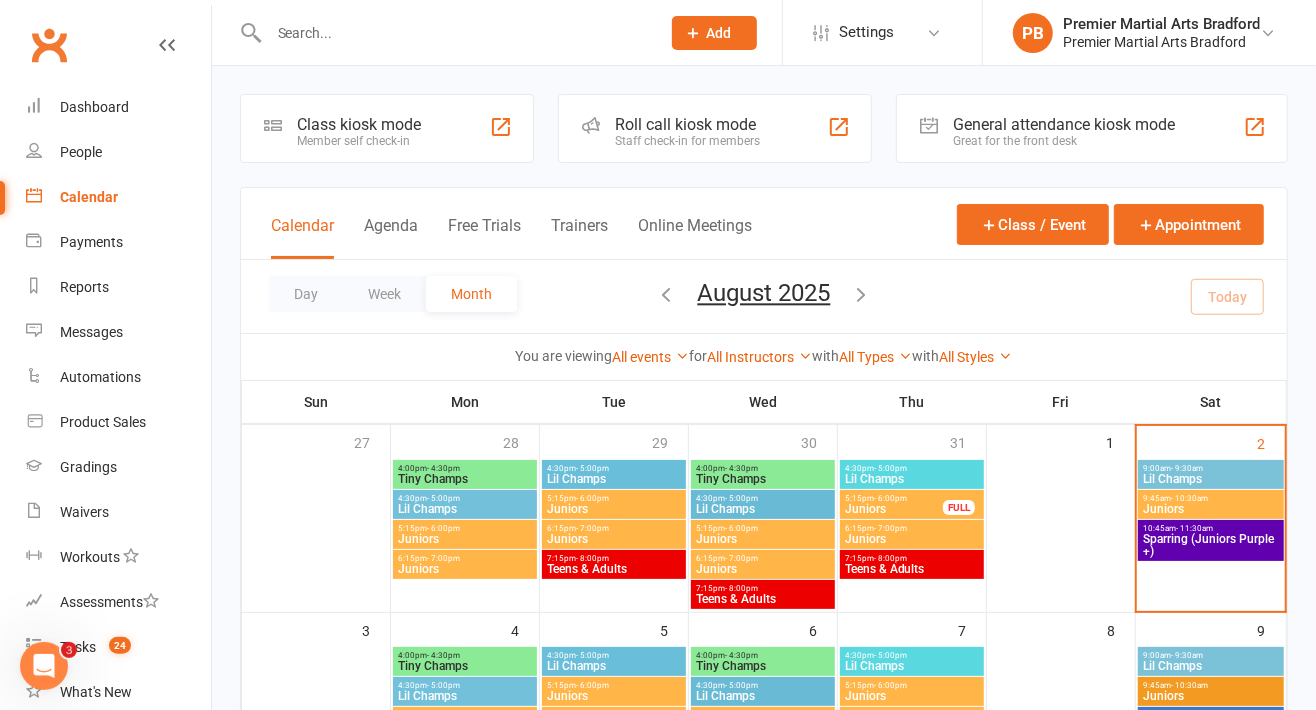 click at bounding box center [667, 294] 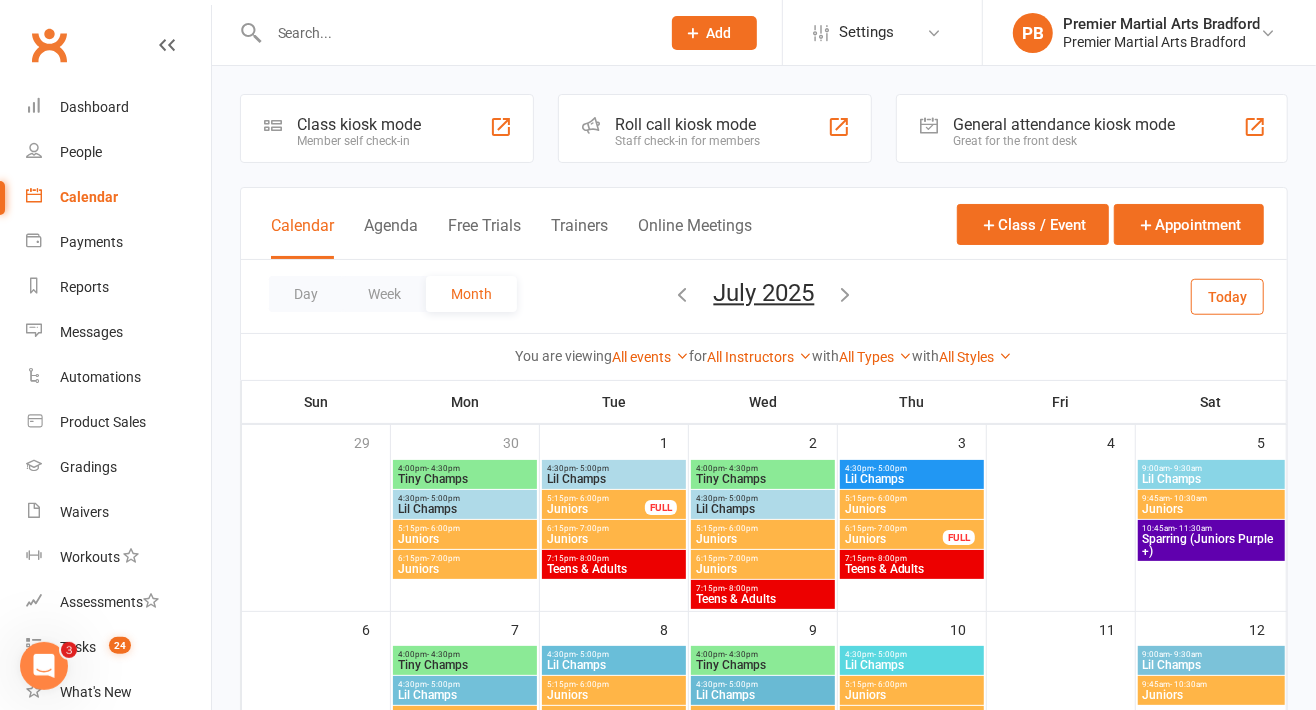 click at bounding box center (846, 294) 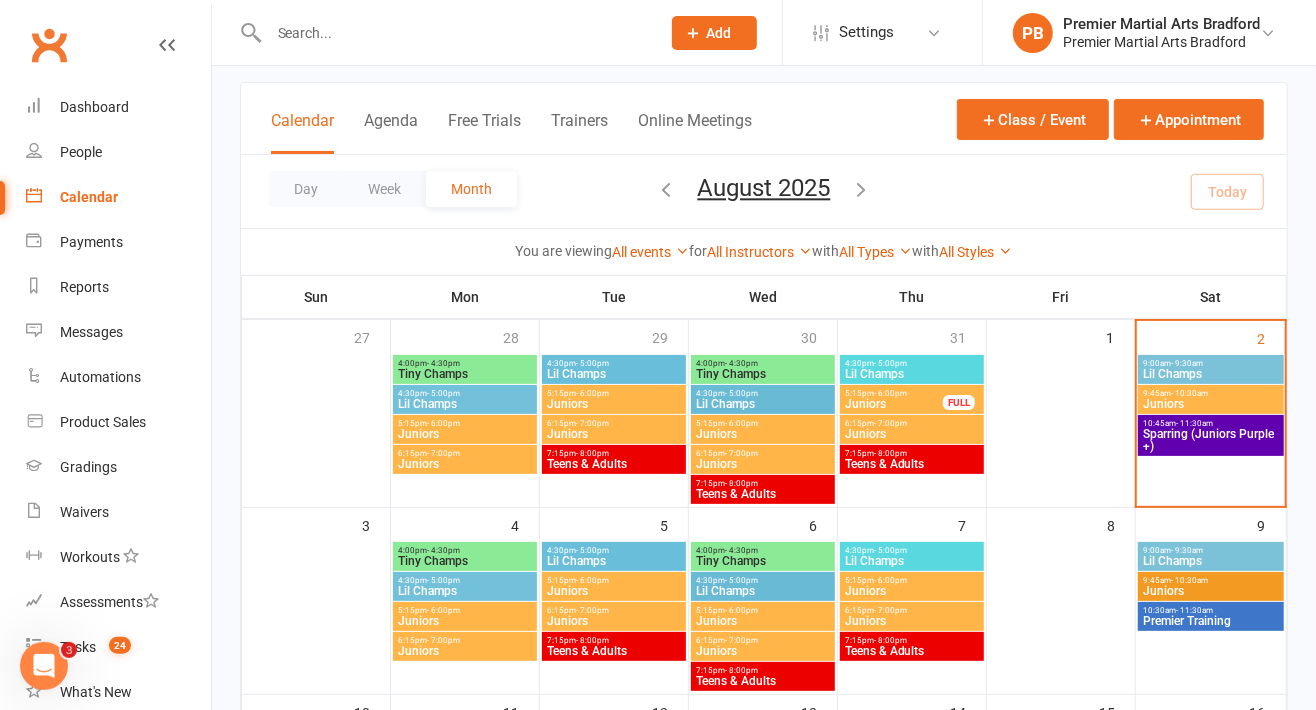 scroll, scrollTop: 113, scrollLeft: 0, axis: vertical 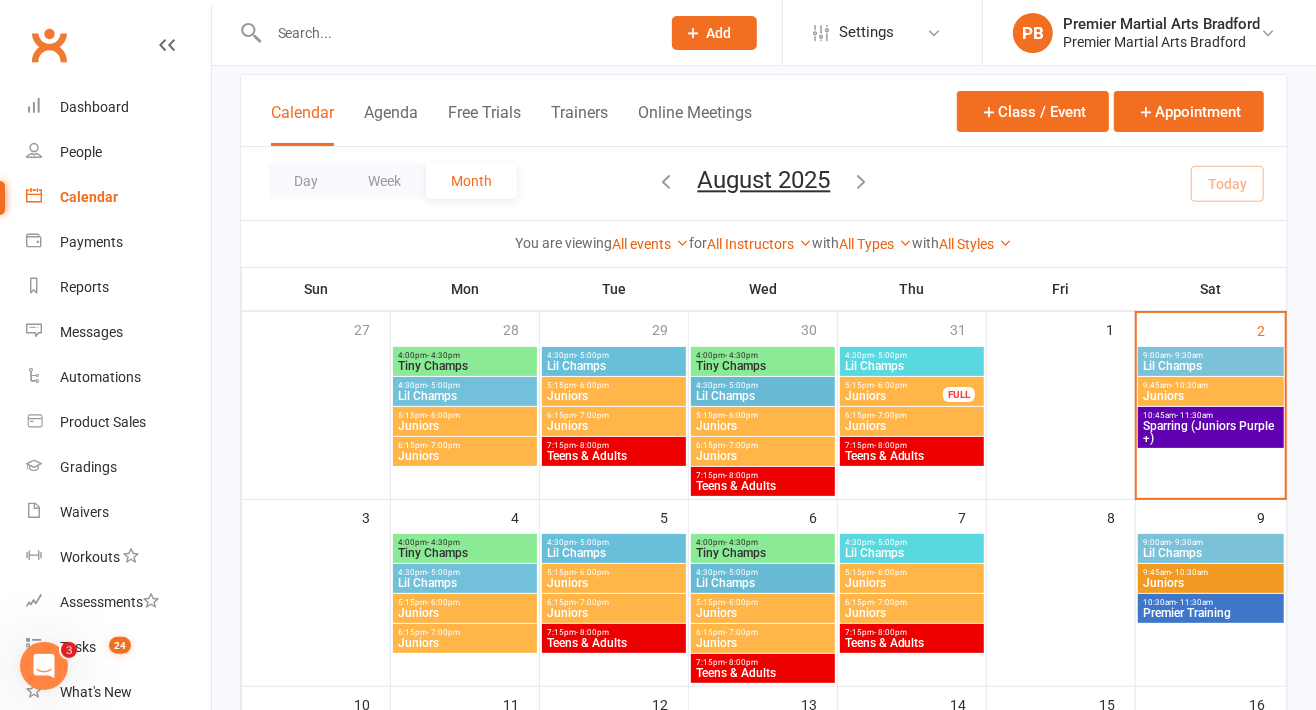 click on "Lil Champs" at bounding box center [614, 366] 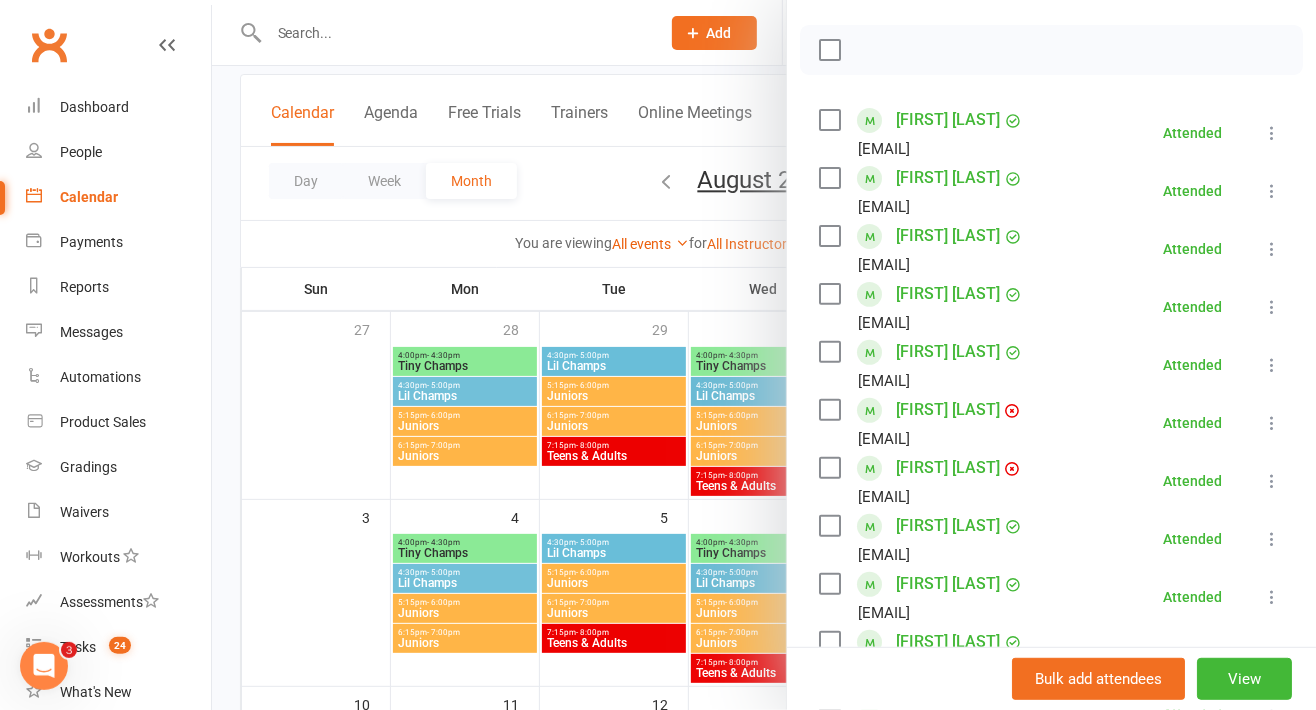 scroll, scrollTop: 267, scrollLeft: 0, axis: vertical 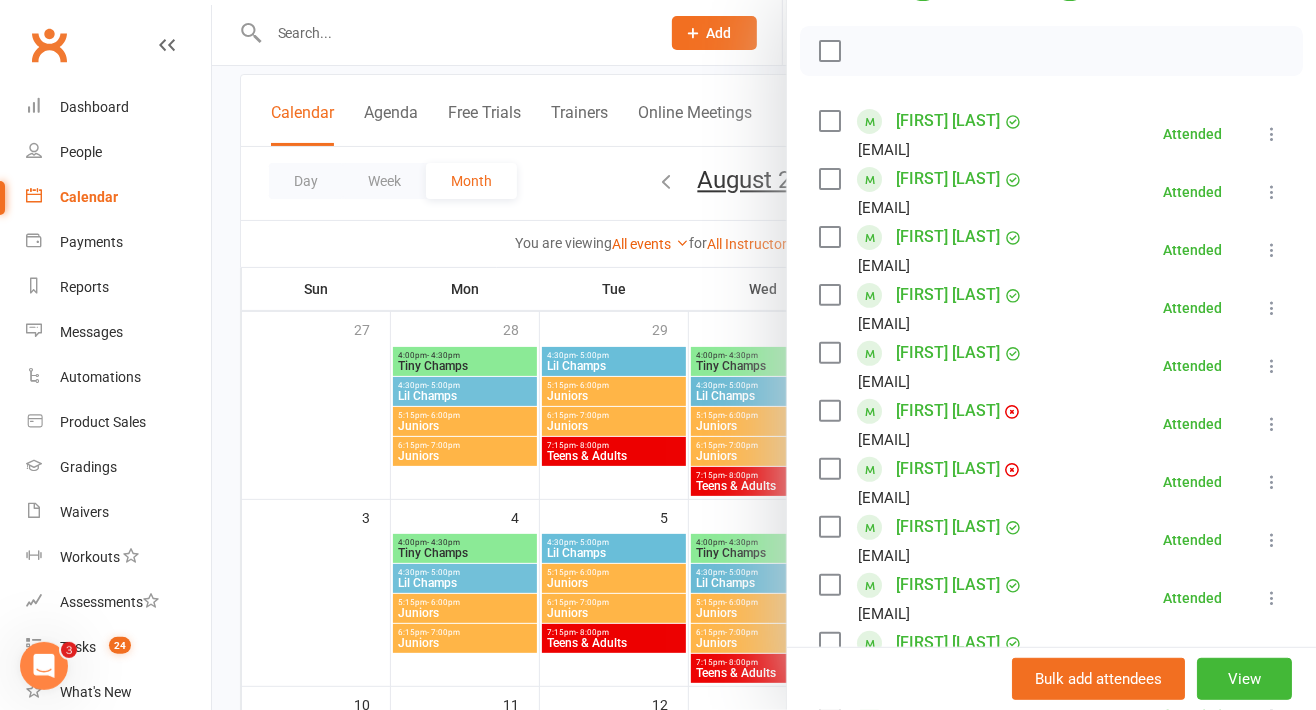 click at bounding box center [764, 355] 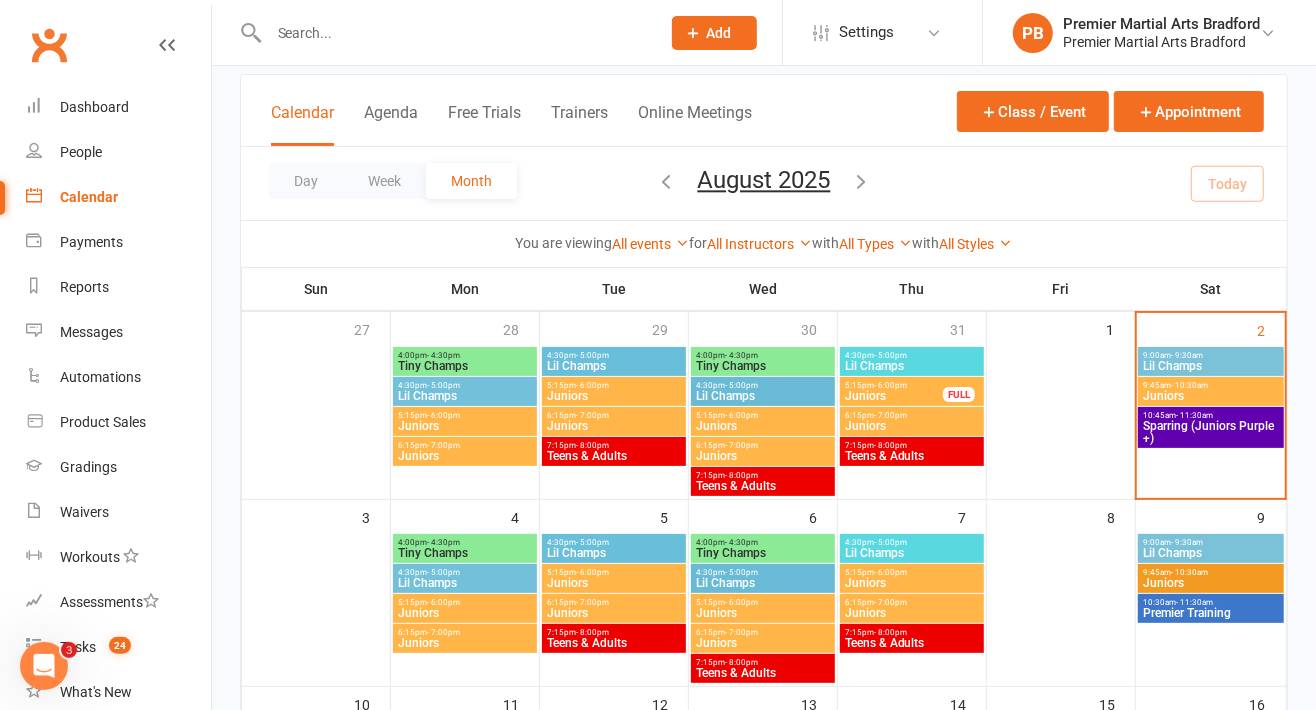 click on "4:30pm  - 5:00pm Lil Champs" at bounding box center (465, 391) 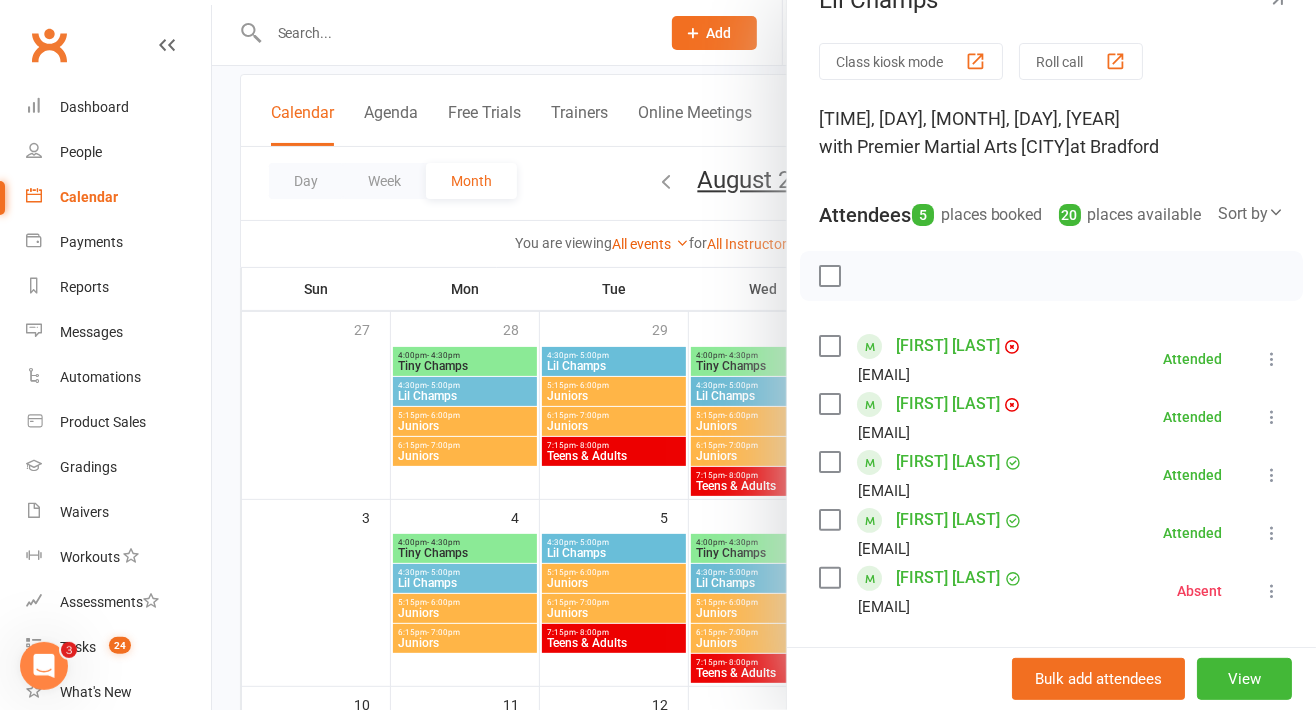 scroll, scrollTop: 41, scrollLeft: 0, axis: vertical 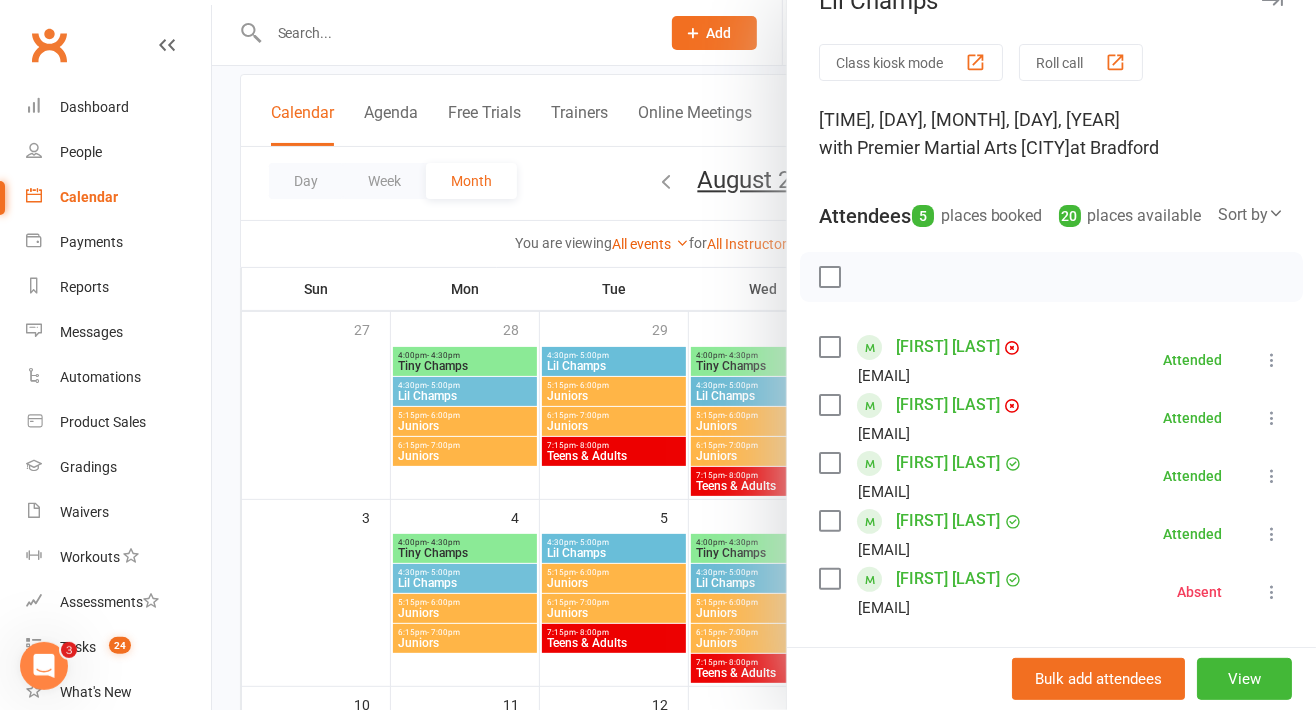 click at bounding box center [764, 355] 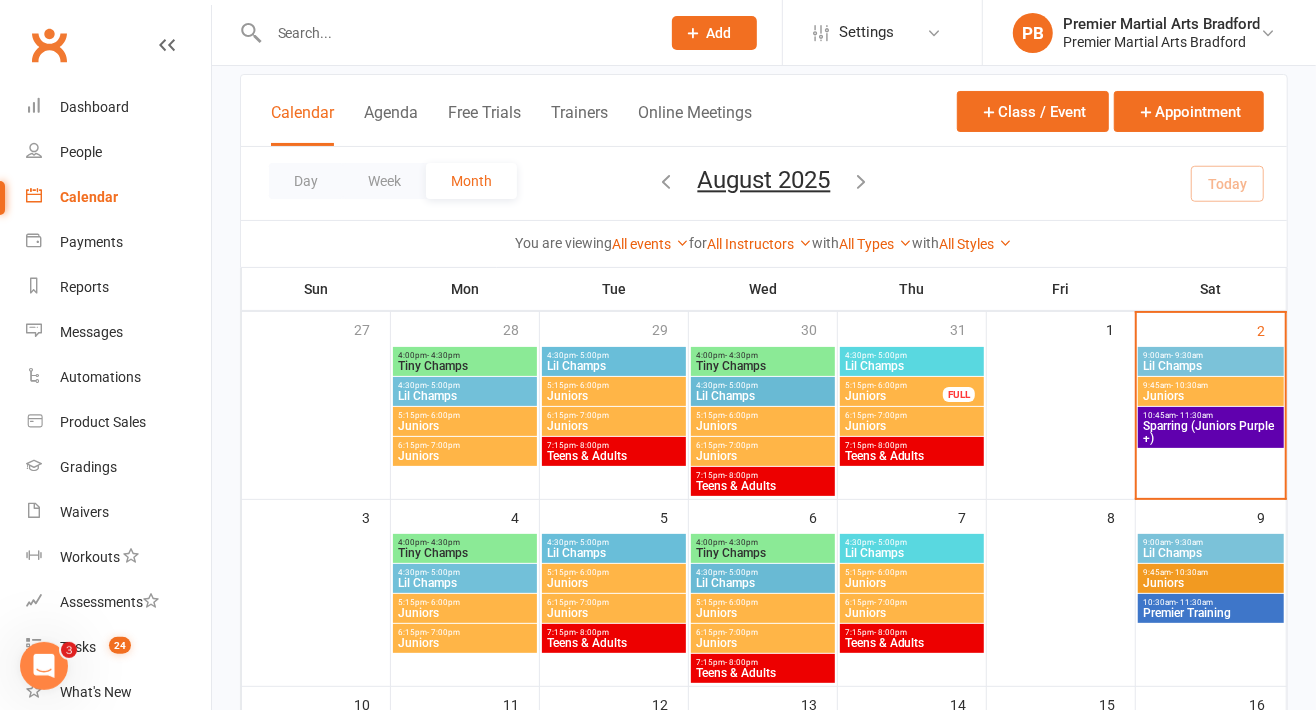 click on "Lil Champs" at bounding box center [763, 396] 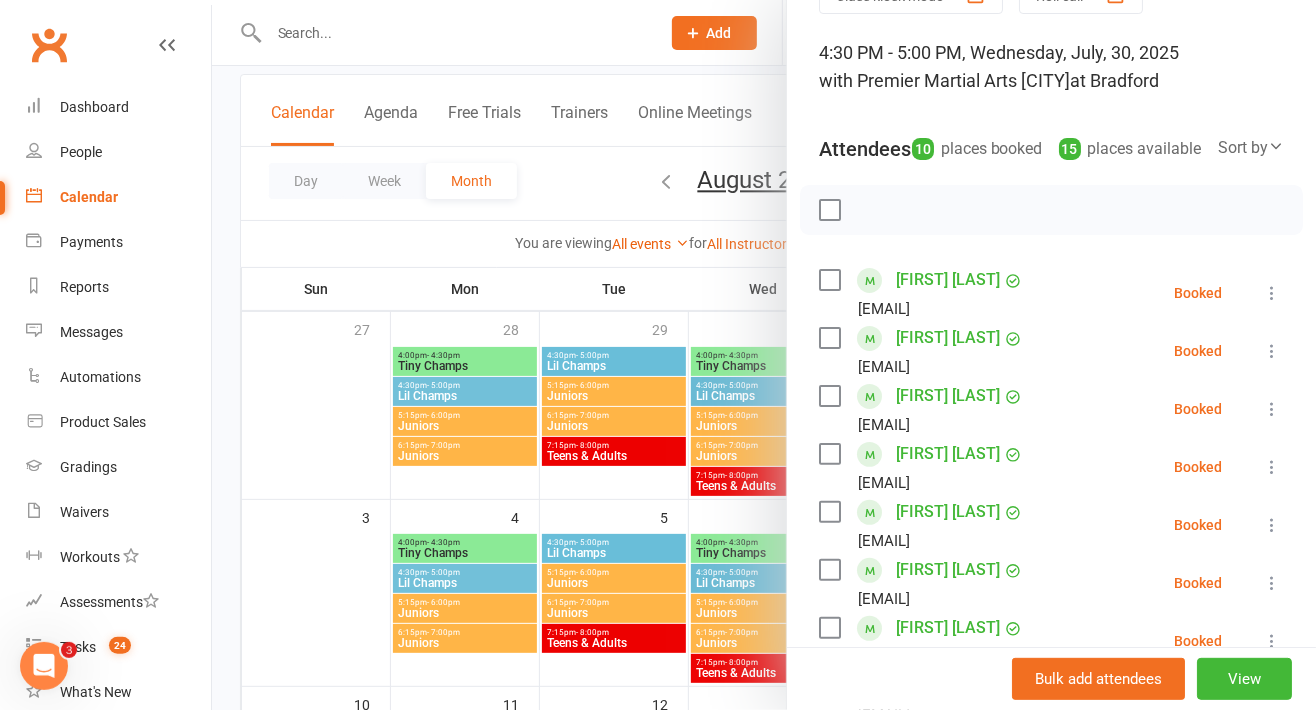 scroll, scrollTop: 106, scrollLeft: 0, axis: vertical 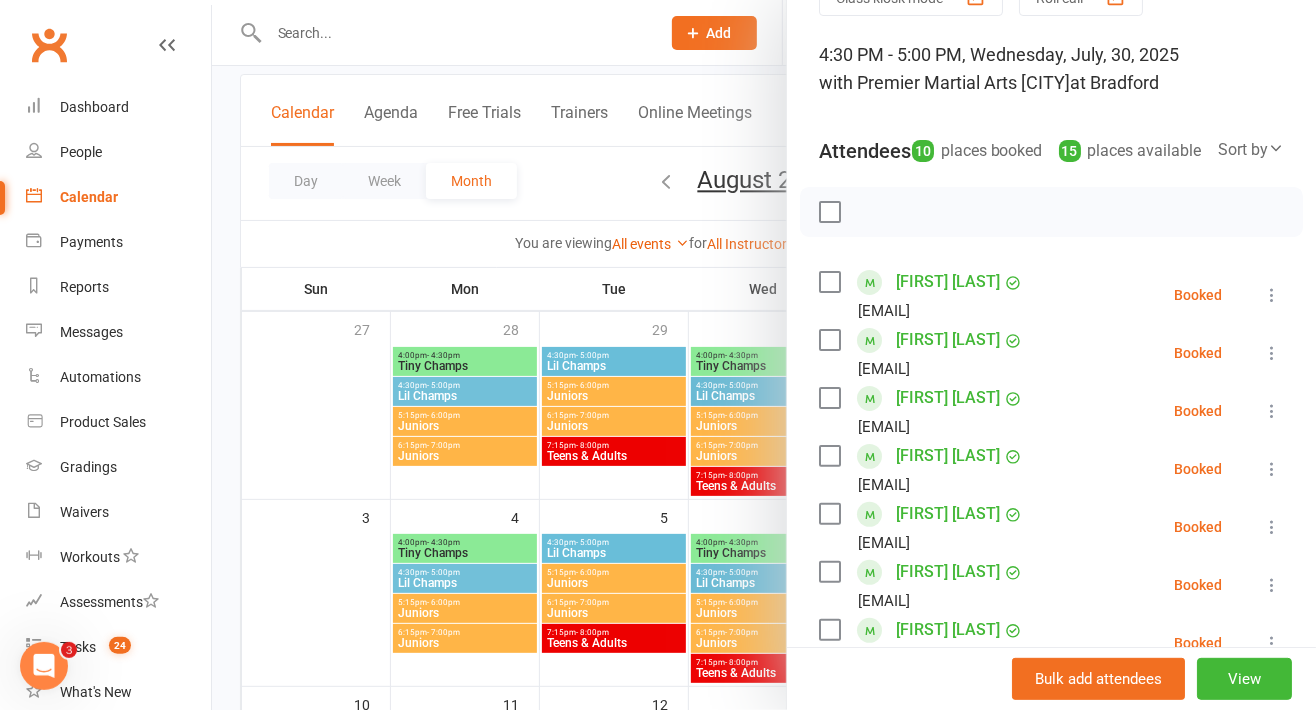 click at bounding box center (764, 355) 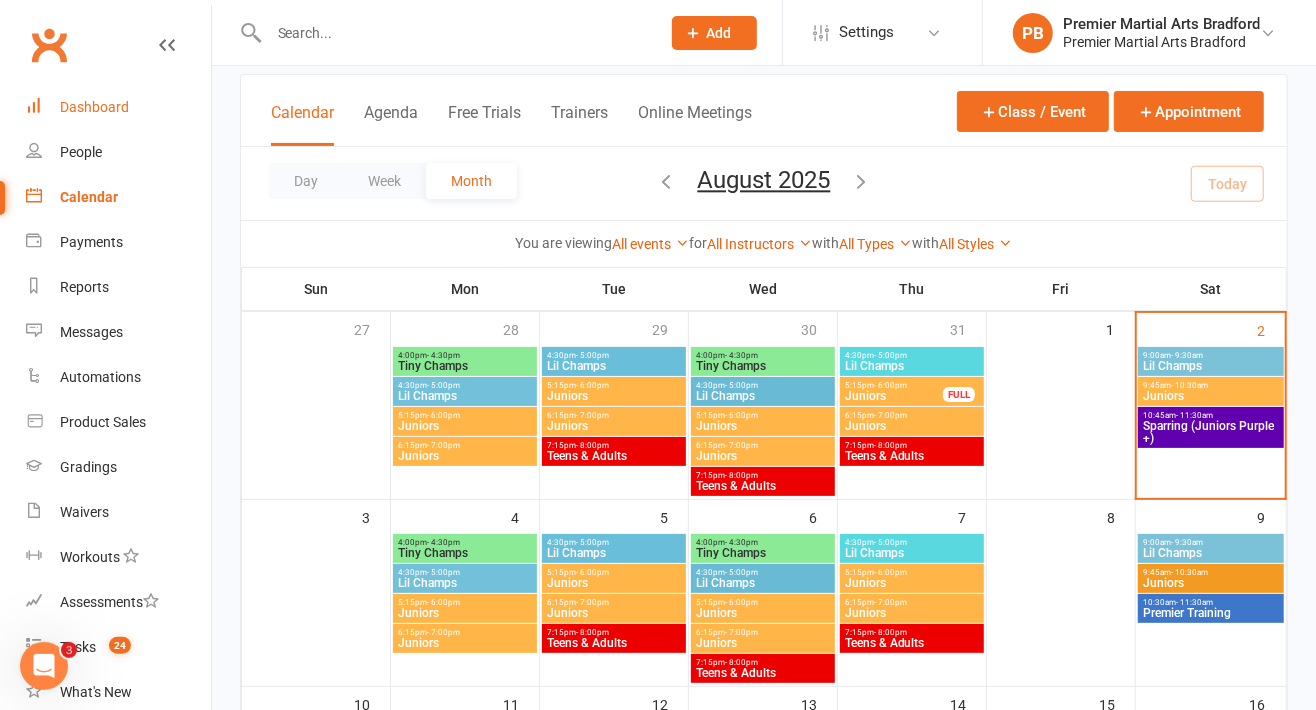click on "Dashboard" at bounding box center [94, 107] 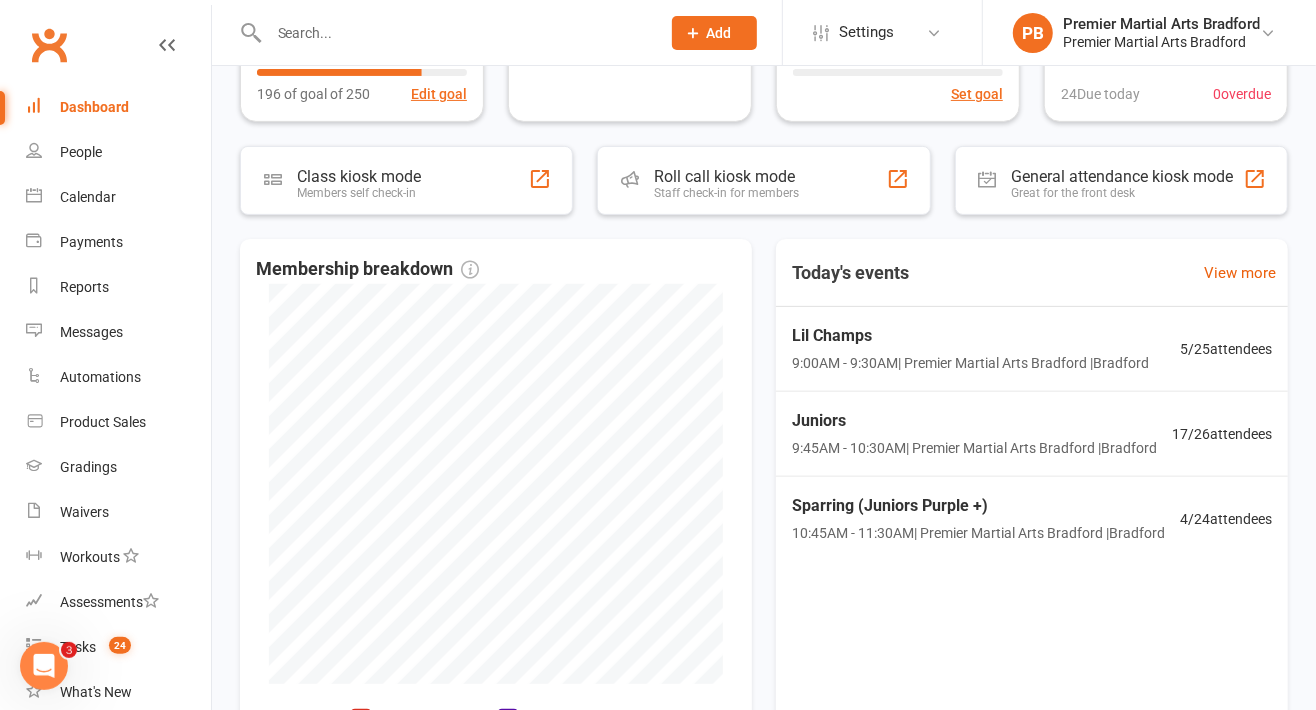 scroll, scrollTop: 293, scrollLeft: 0, axis: vertical 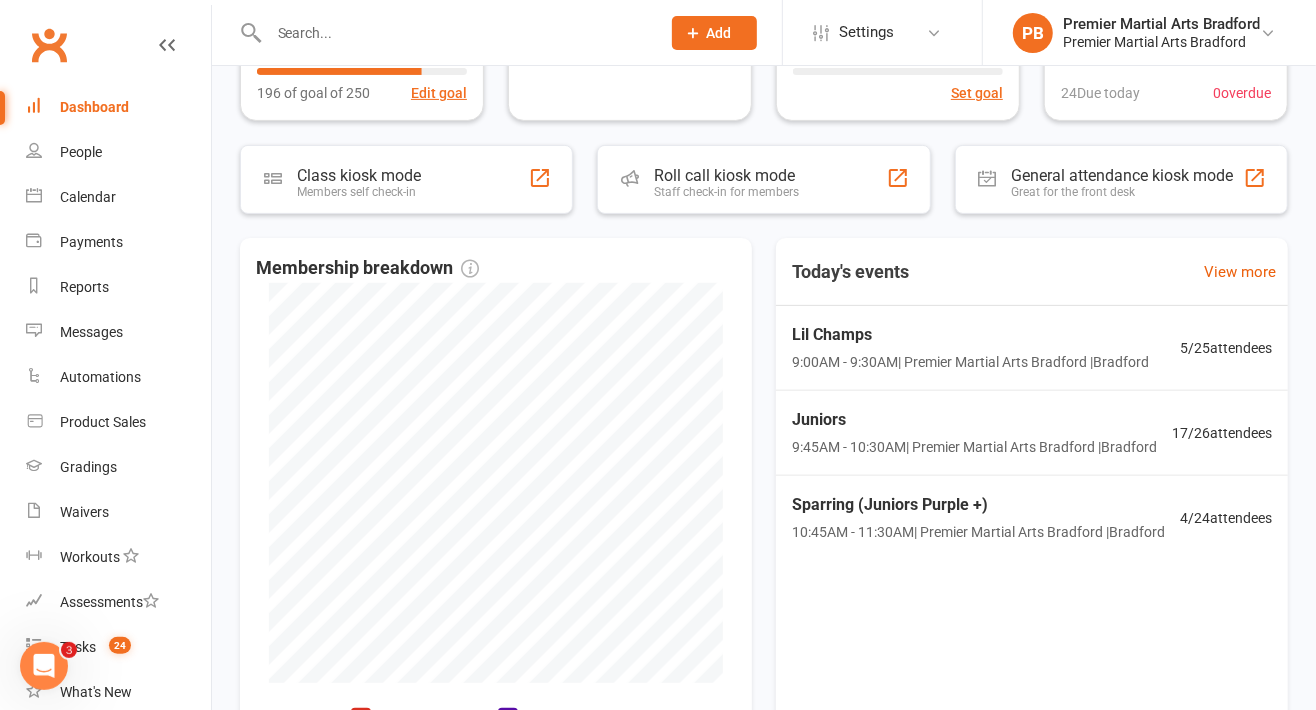 click on "9:45AM - 10:30AM  |   Premier Martial Arts Bradford |  Bradford" at bounding box center (974, 447) 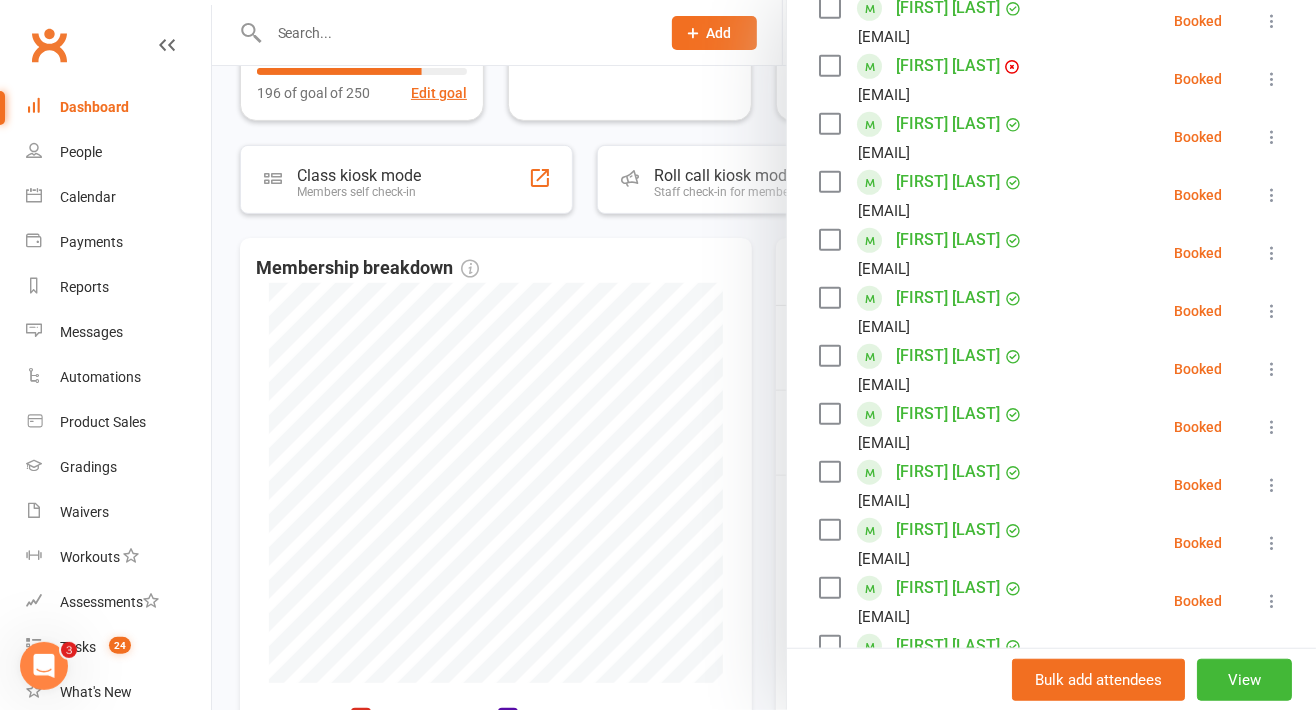 scroll, scrollTop: 555, scrollLeft: 0, axis: vertical 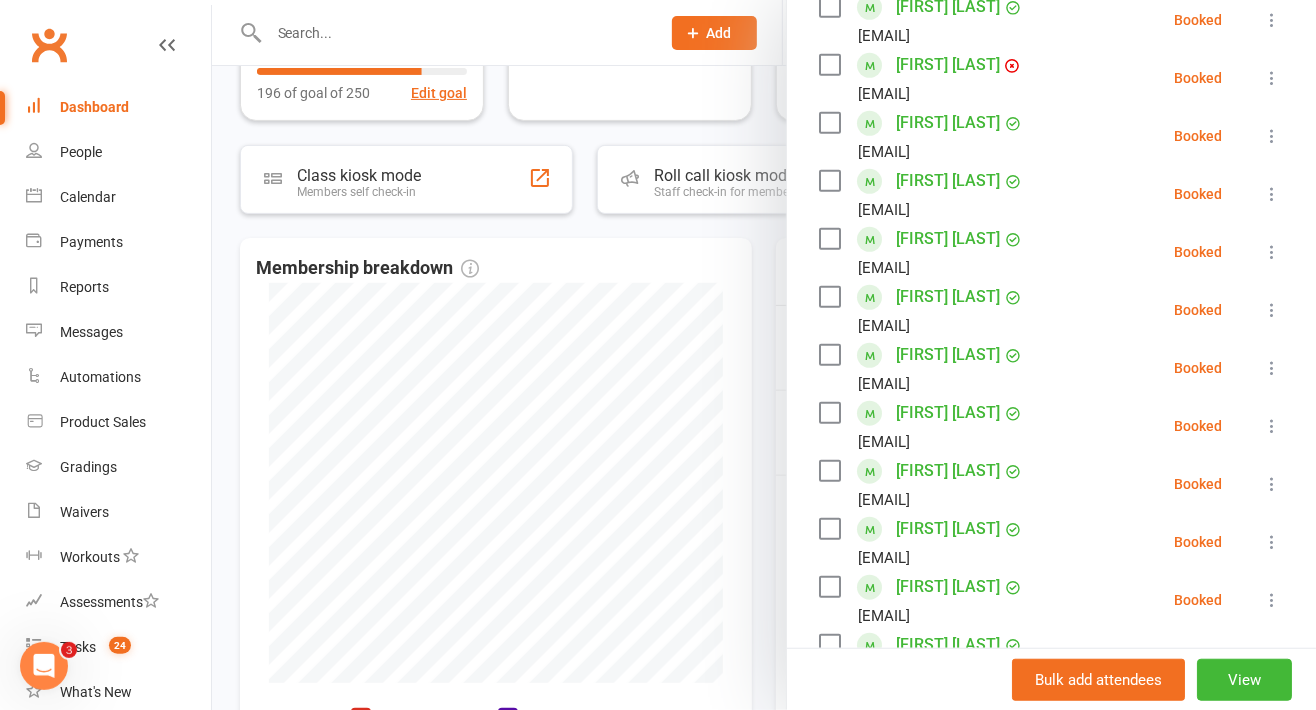 click at bounding box center (829, 413) 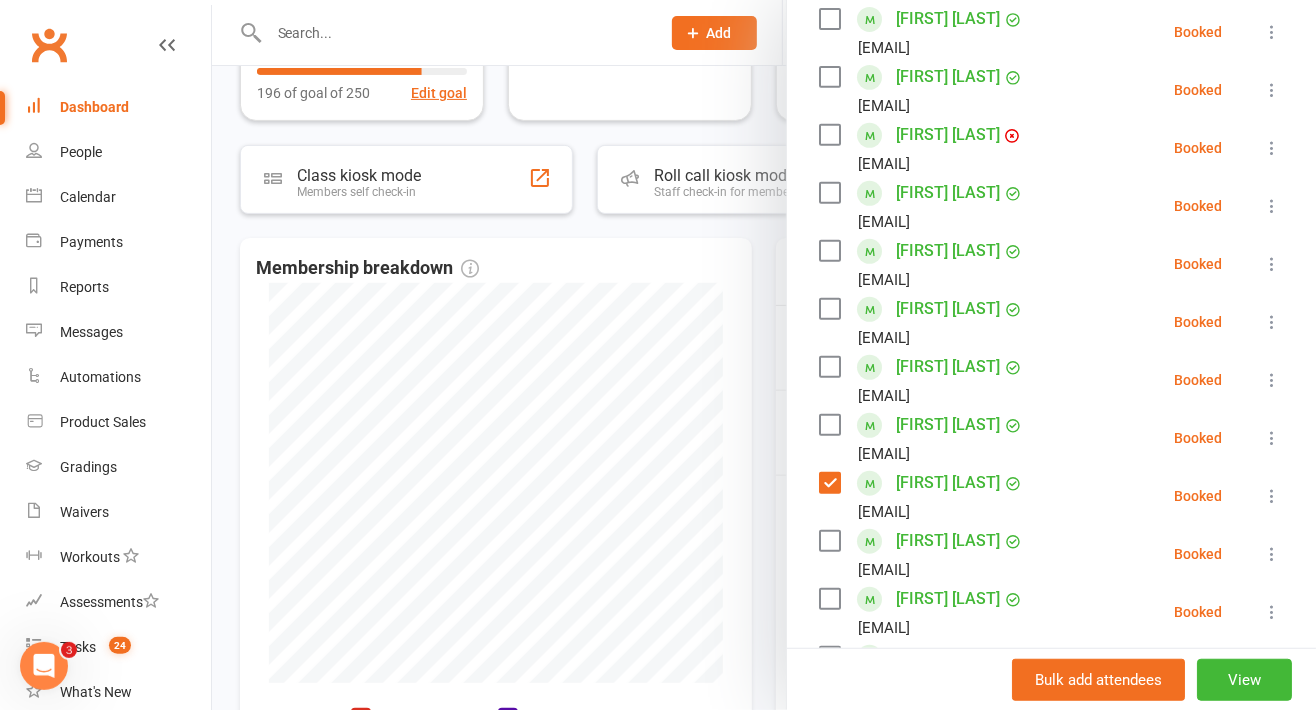 scroll, scrollTop: 482, scrollLeft: 0, axis: vertical 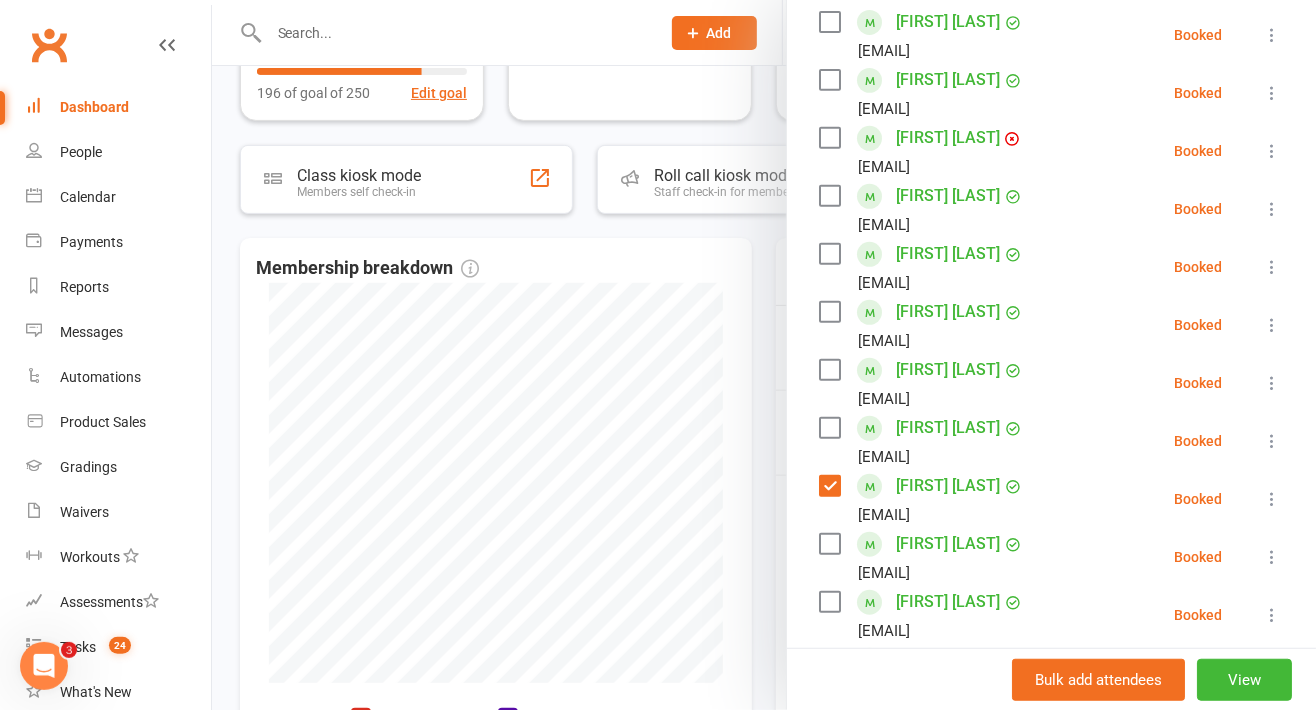 click at bounding box center (829, 196) 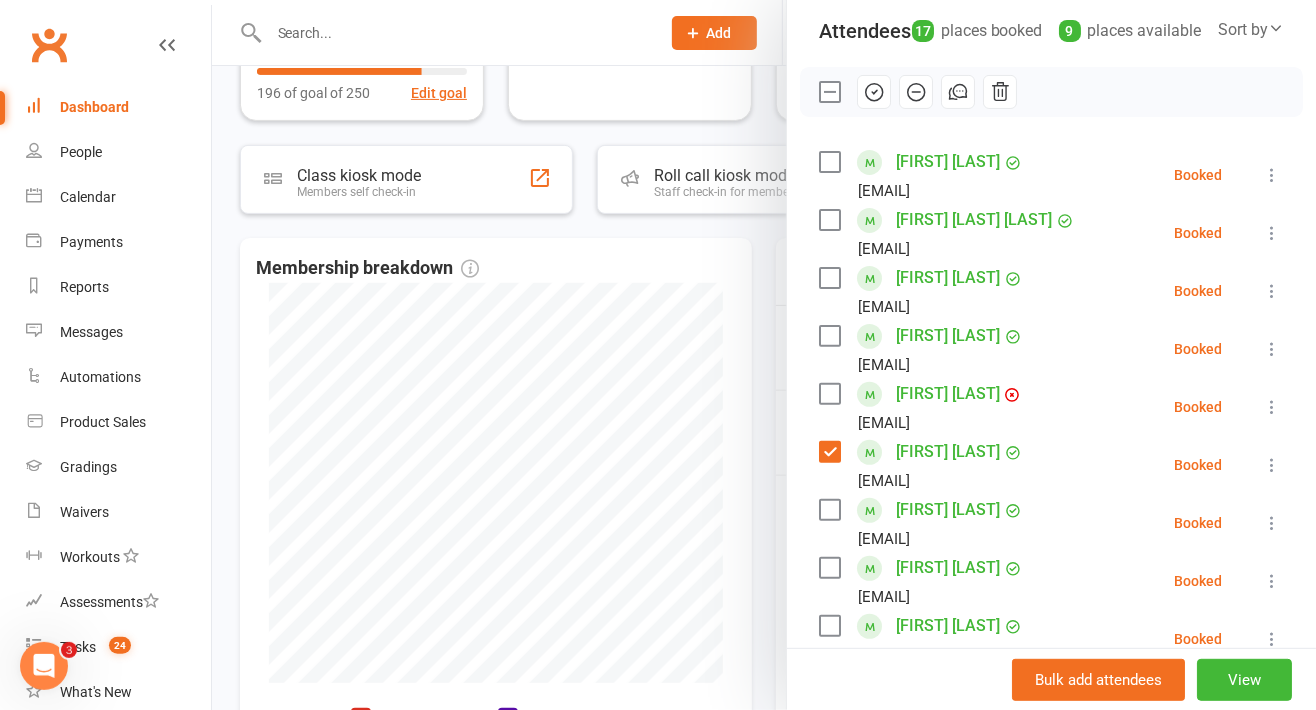 scroll, scrollTop: 220, scrollLeft: 0, axis: vertical 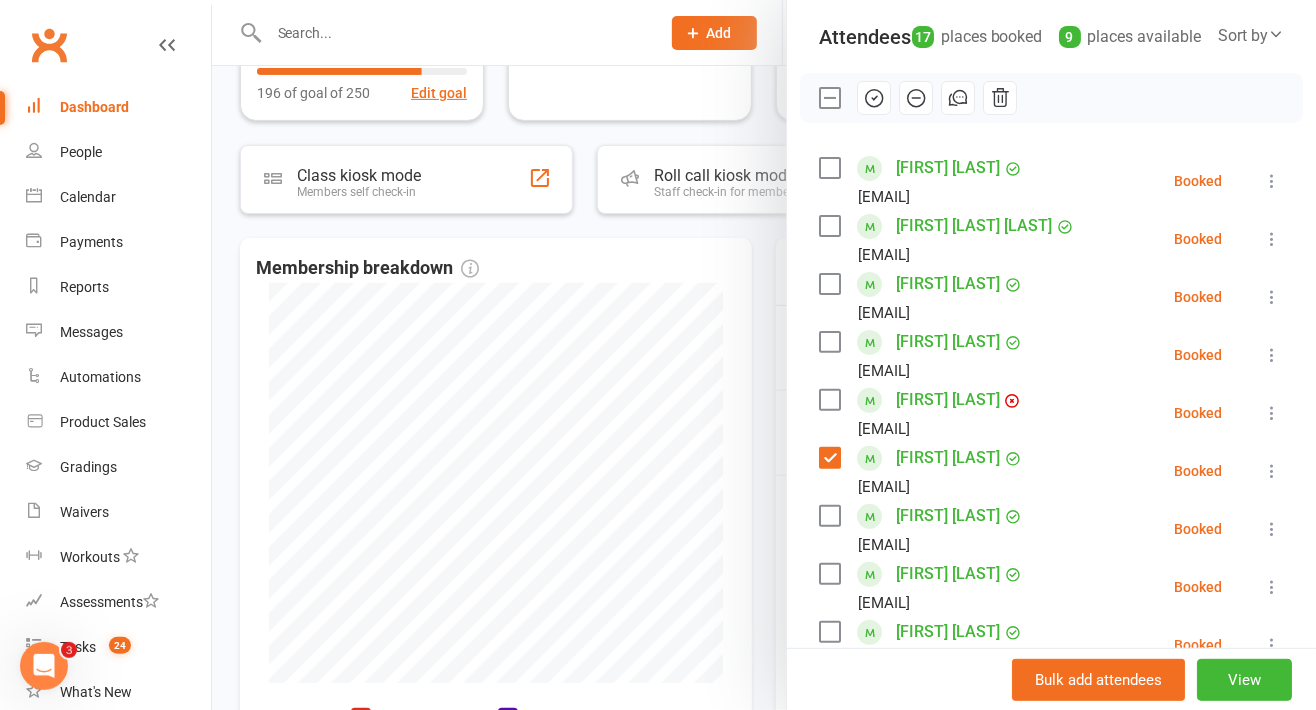 click at bounding box center (1272, 181) 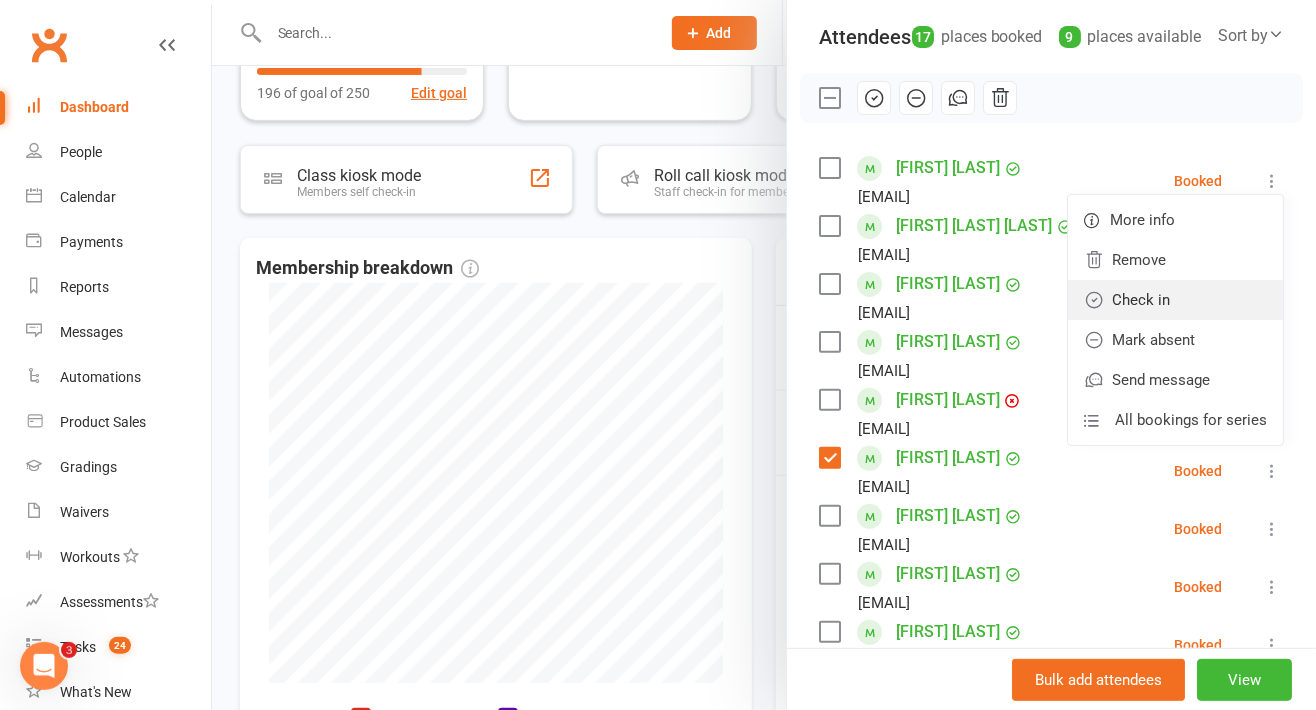 click on "Check in" at bounding box center [1175, 300] 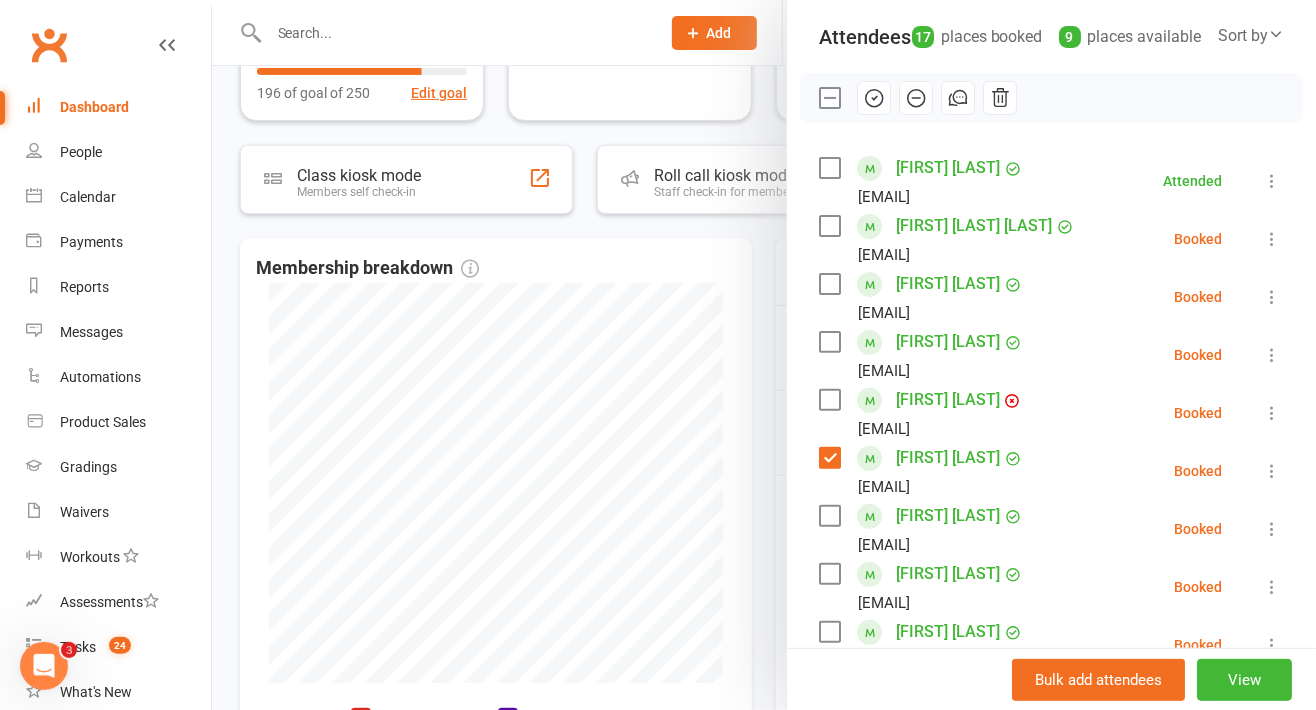 click at bounding box center (1272, 239) 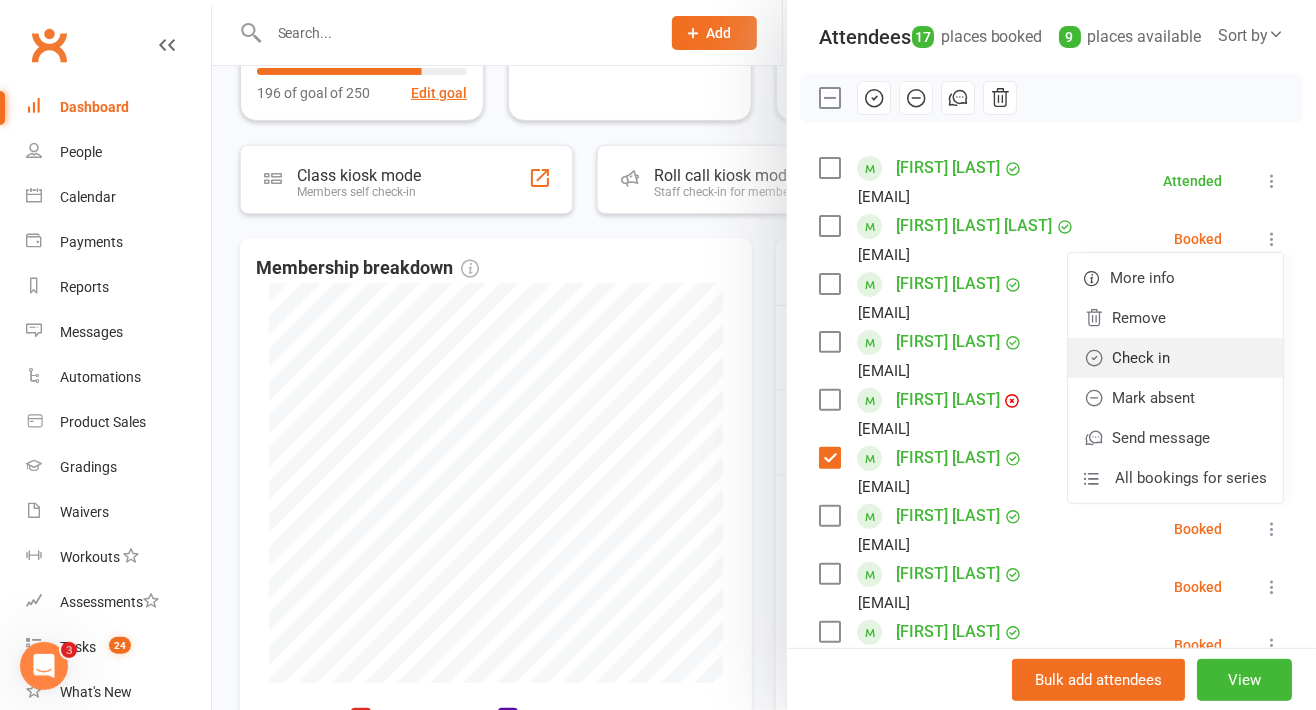 click on "Check in" at bounding box center [1175, 358] 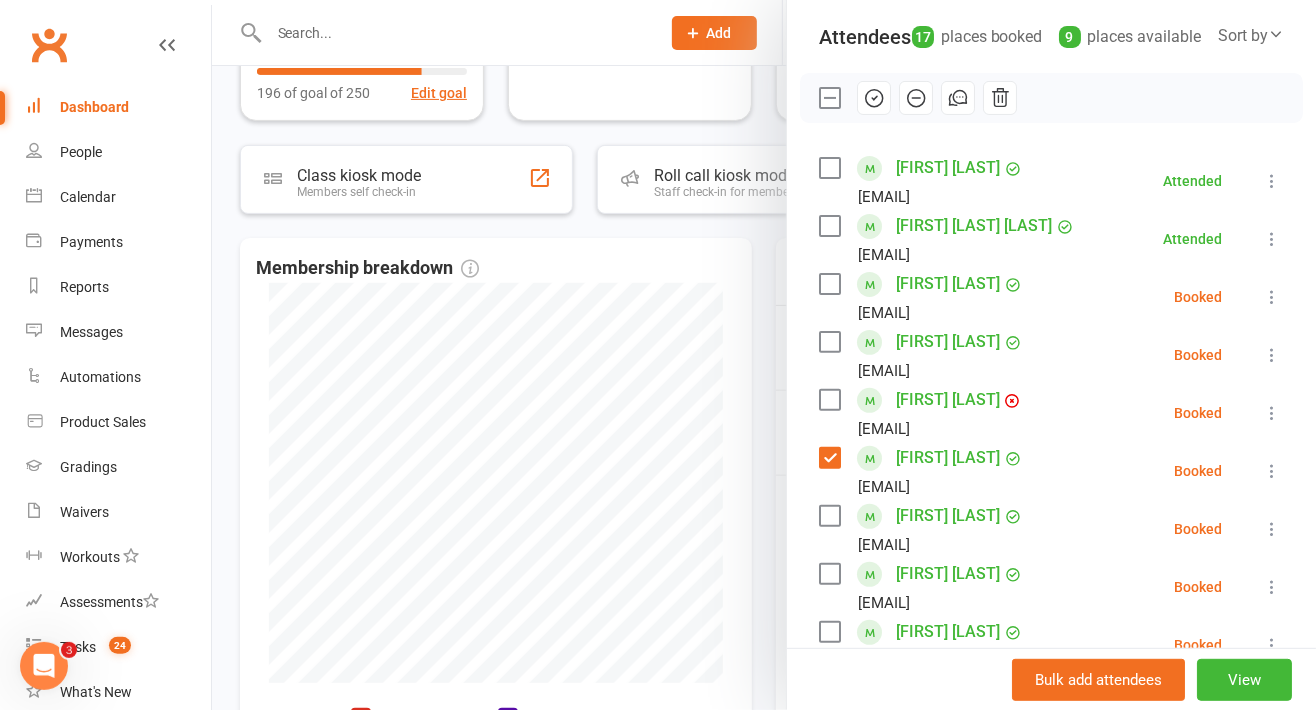 click at bounding box center (1272, 297) 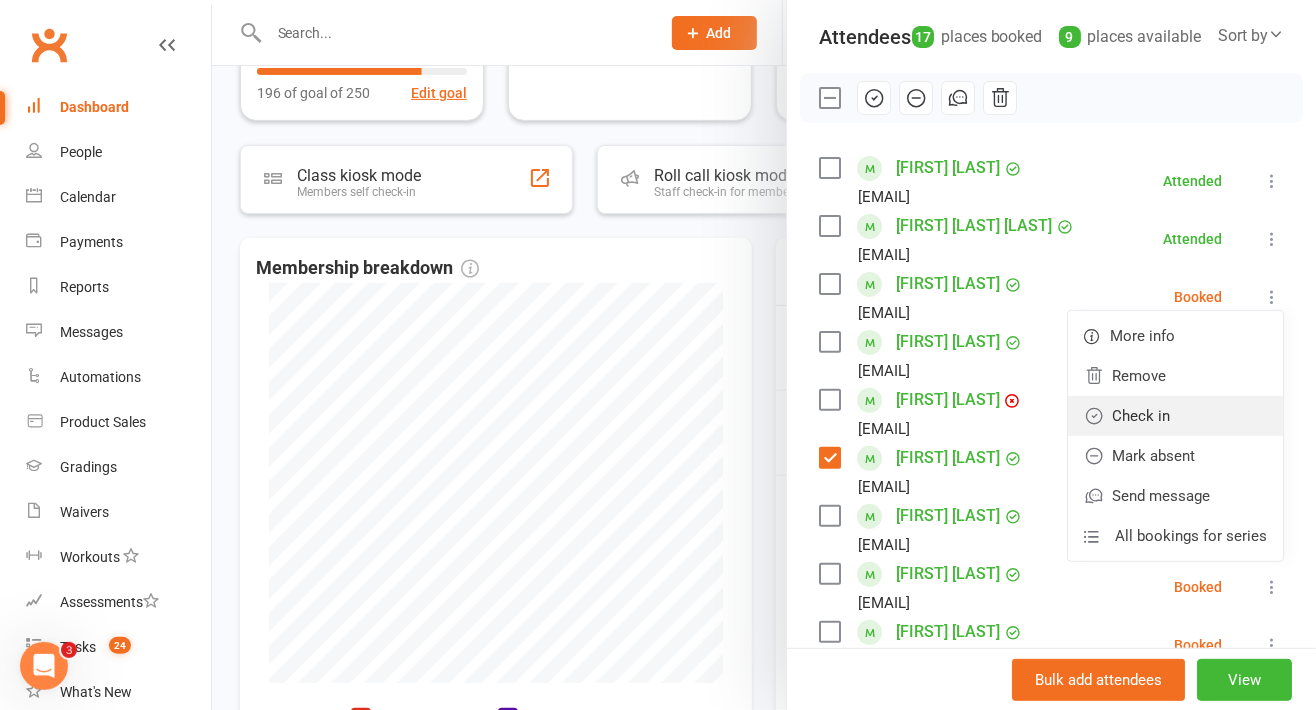 click on "Check in" at bounding box center [1175, 416] 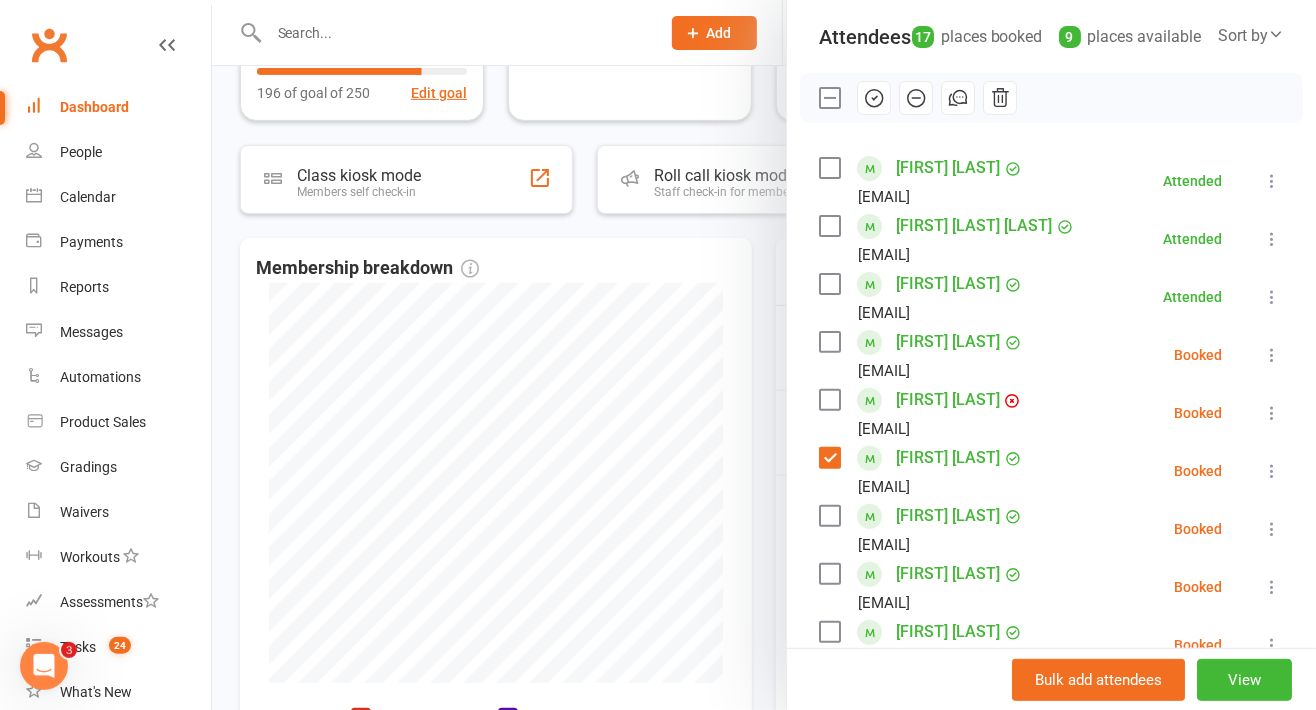 click at bounding box center (1272, 355) 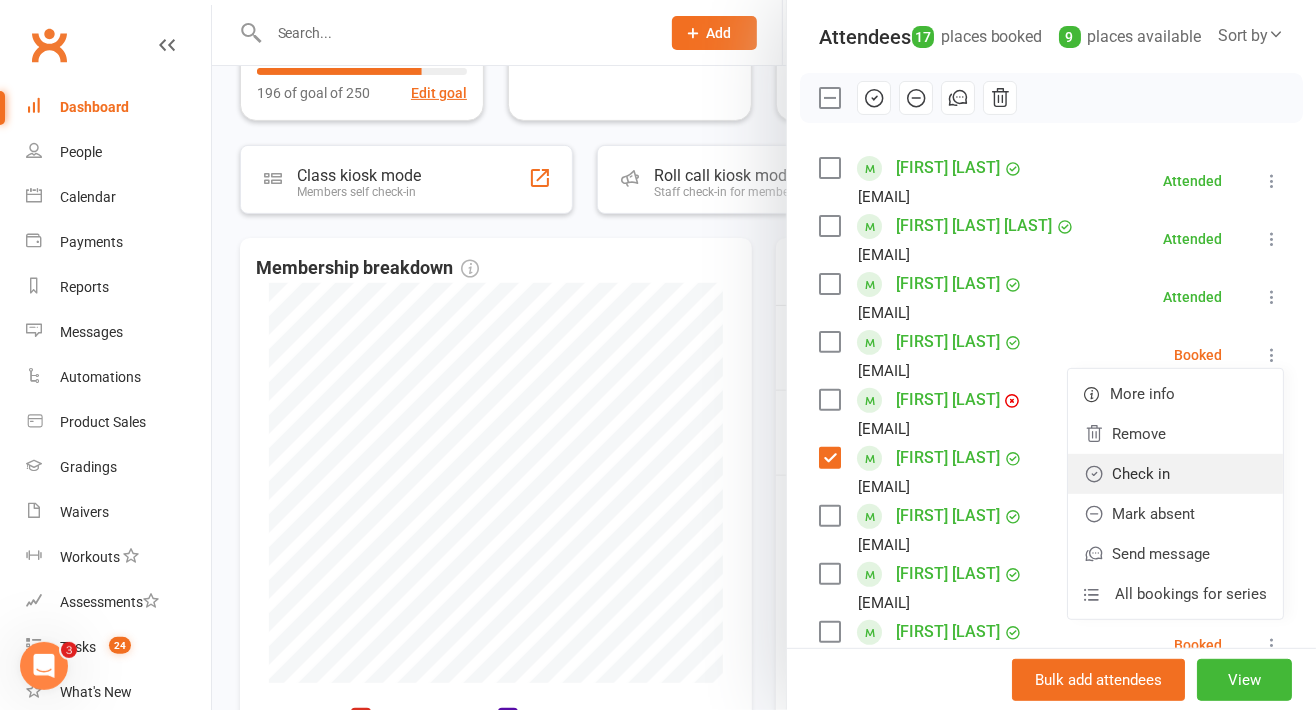 click on "Check in" at bounding box center [1175, 474] 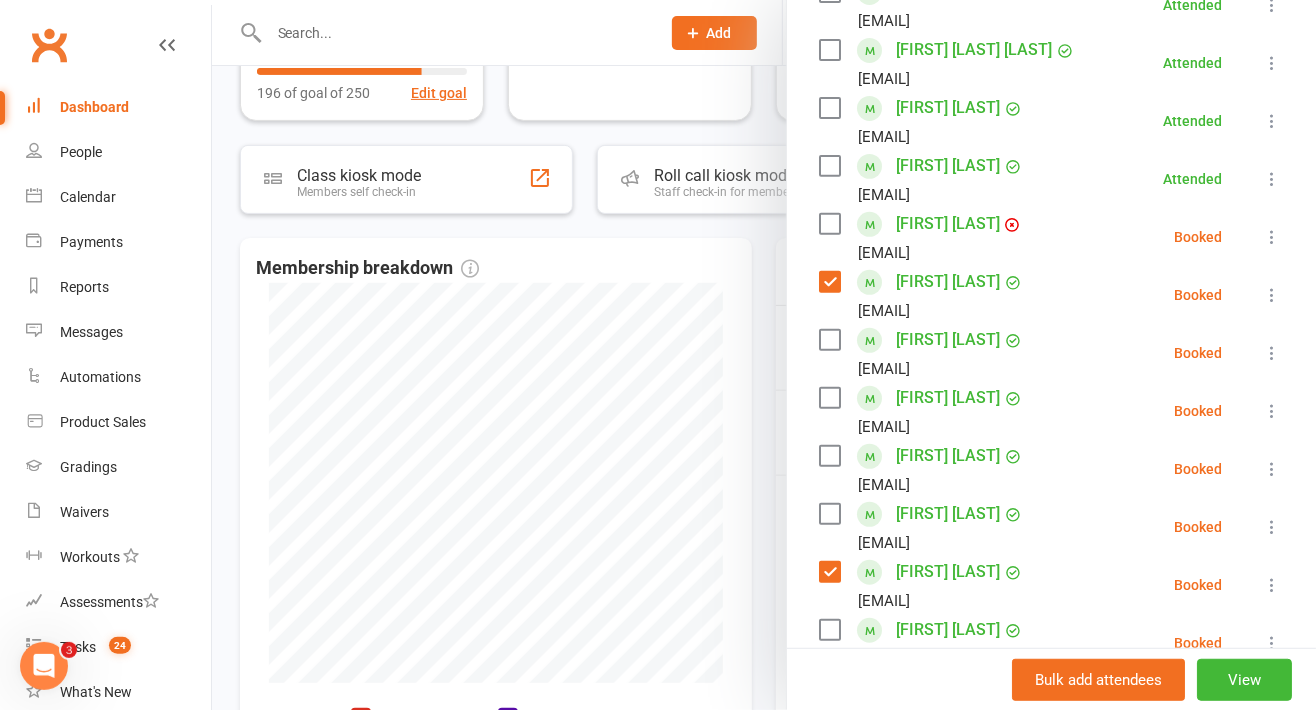 scroll, scrollTop: 399, scrollLeft: 0, axis: vertical 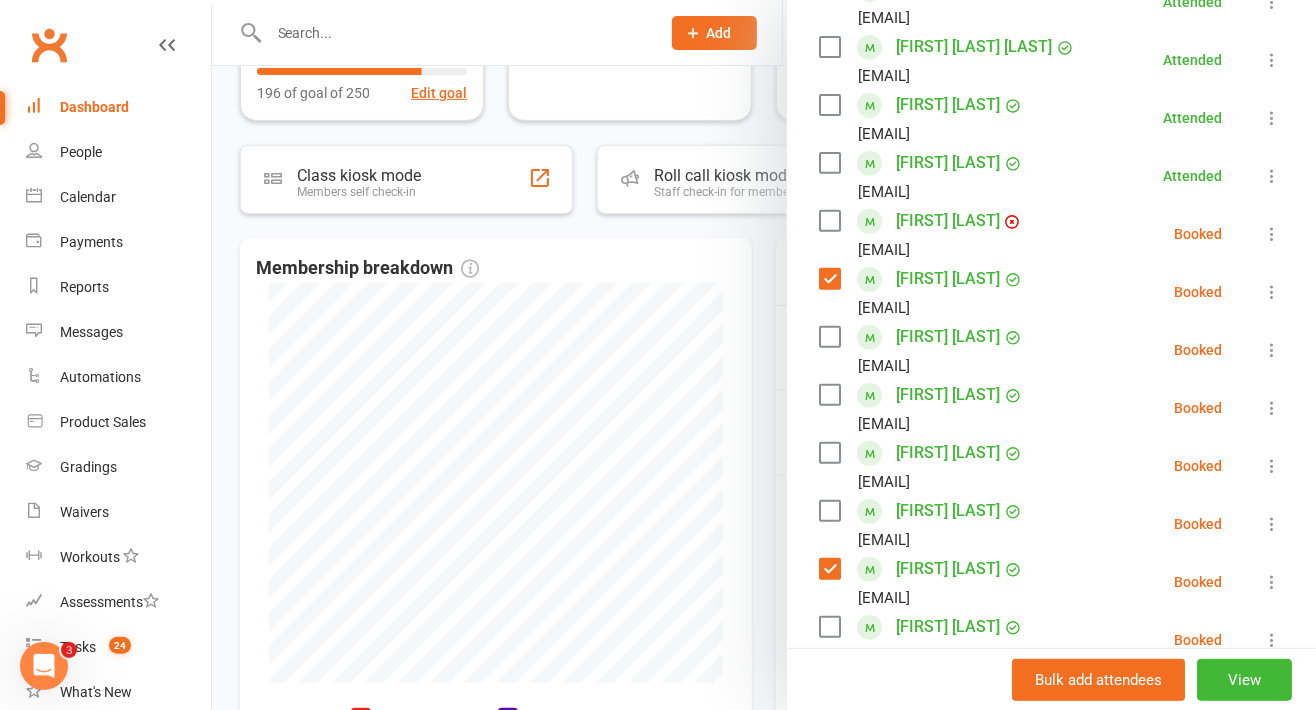 click at bounding box center [1272, 234] 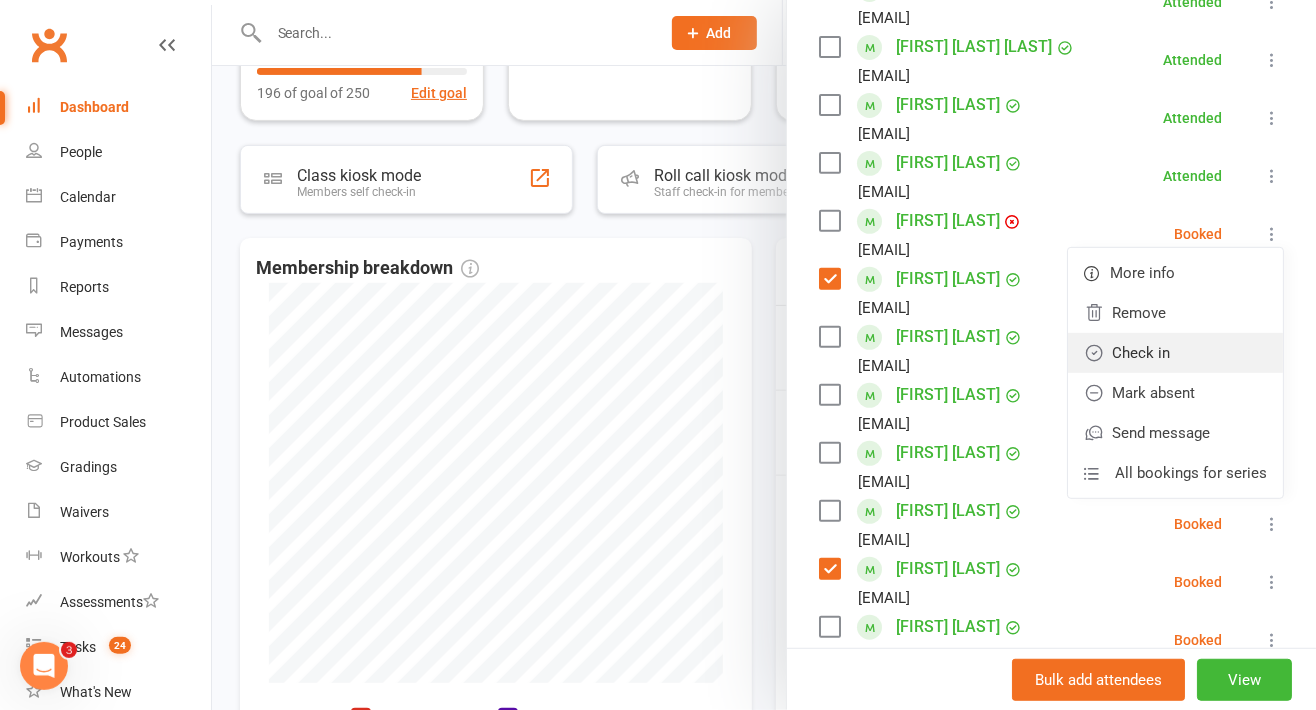 click on "Check in" at bounding box center [1175, 353] 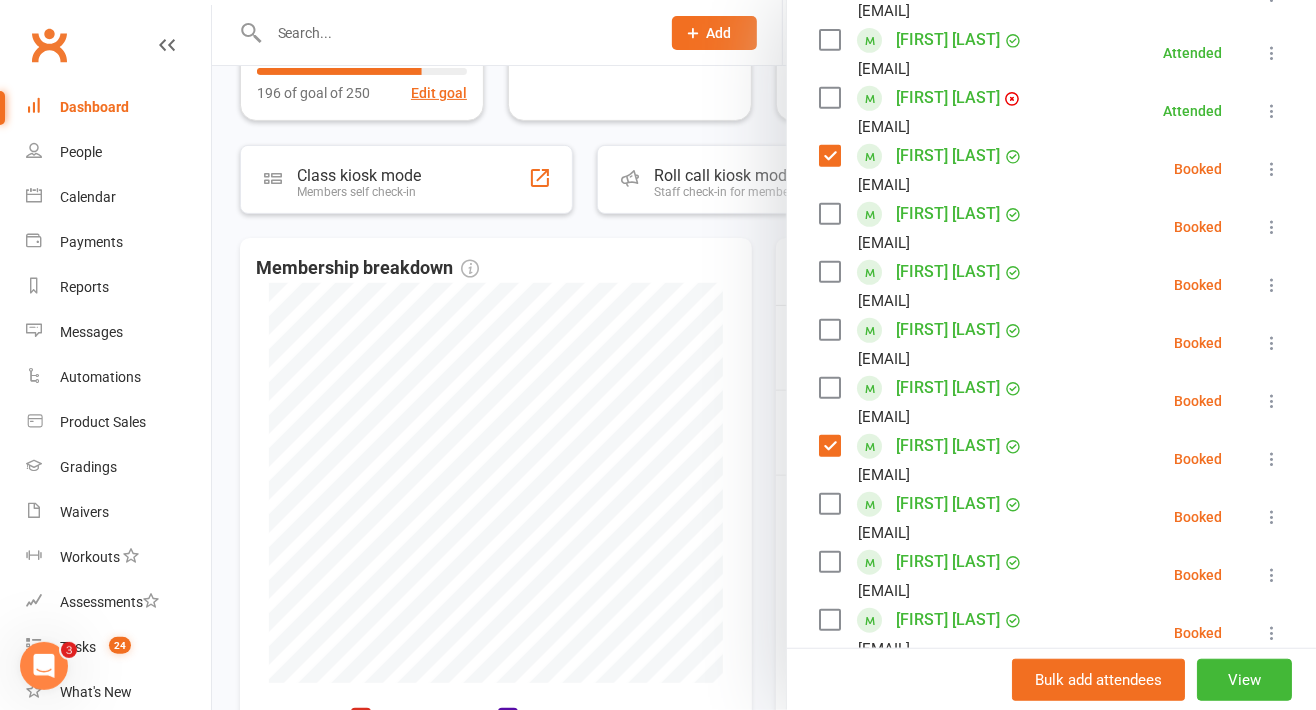 scroll, scrollTop: 547, scrollLeft: 0, axis: vertical 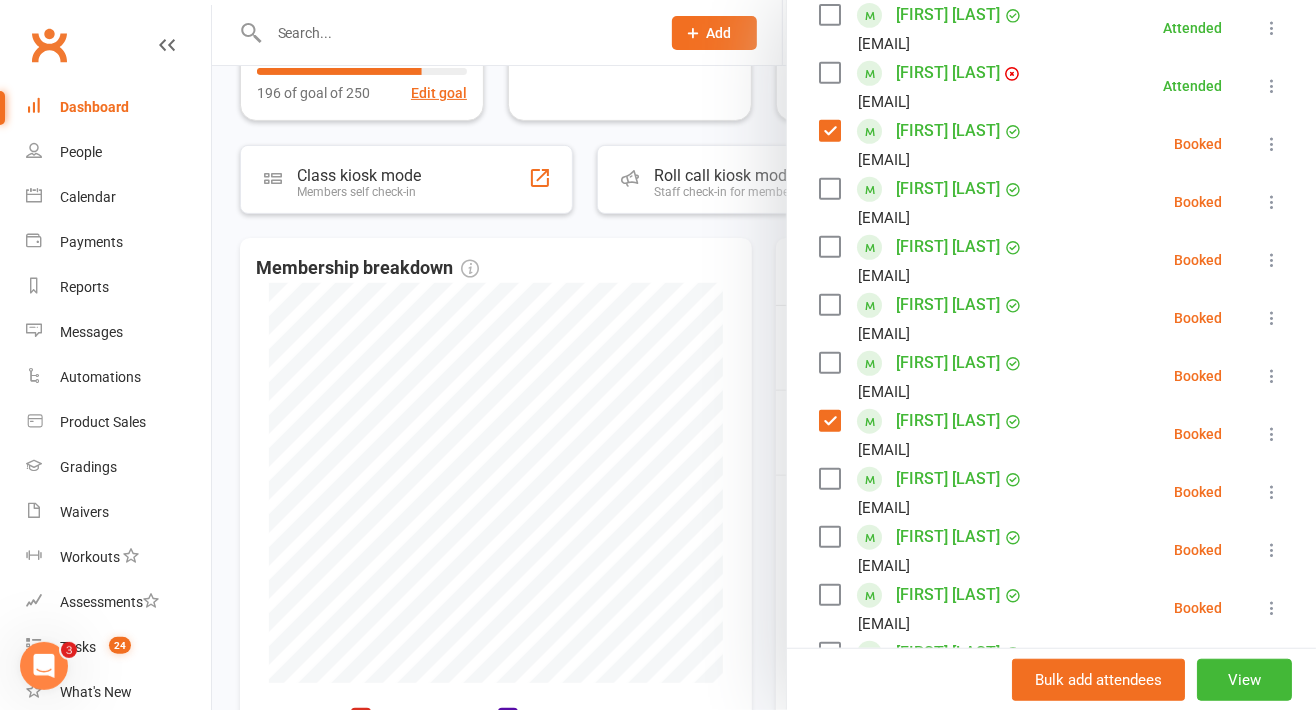 click at bounding box center [1272, 144] 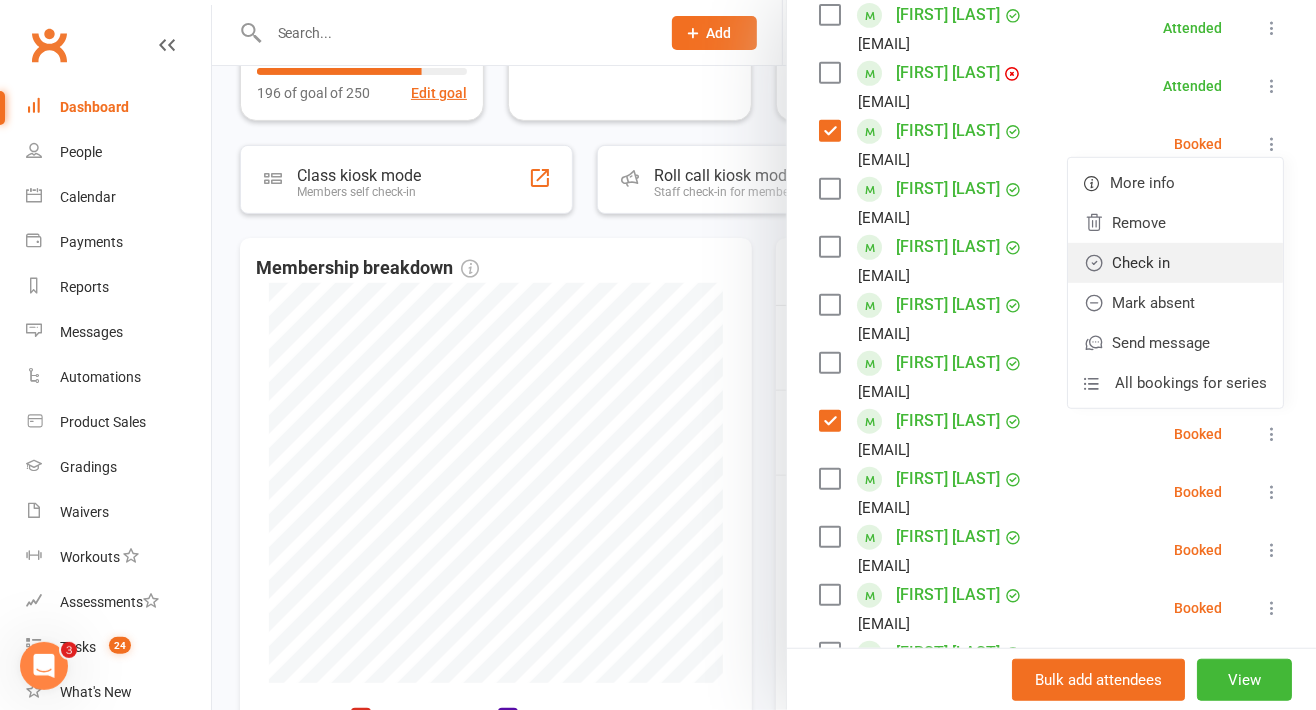 click on "Check in" at bounding box center (1175, 263) 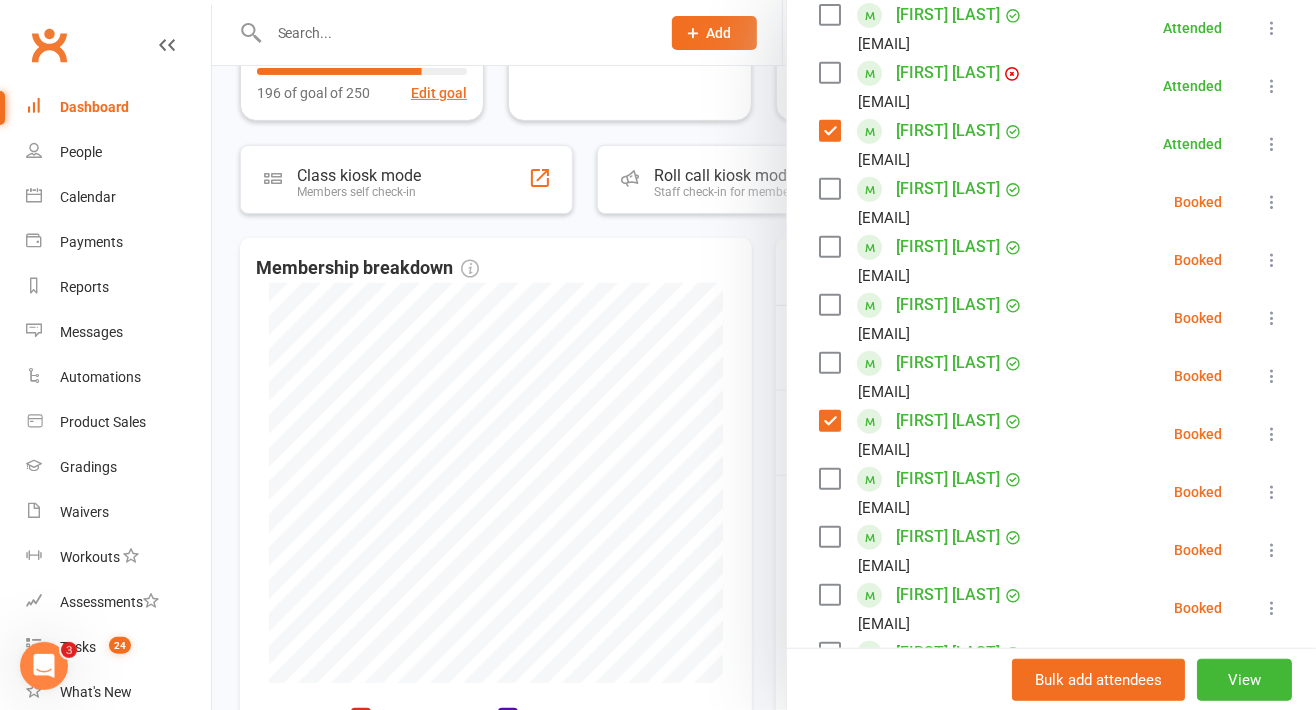 click at bounding box center (1272, 202) 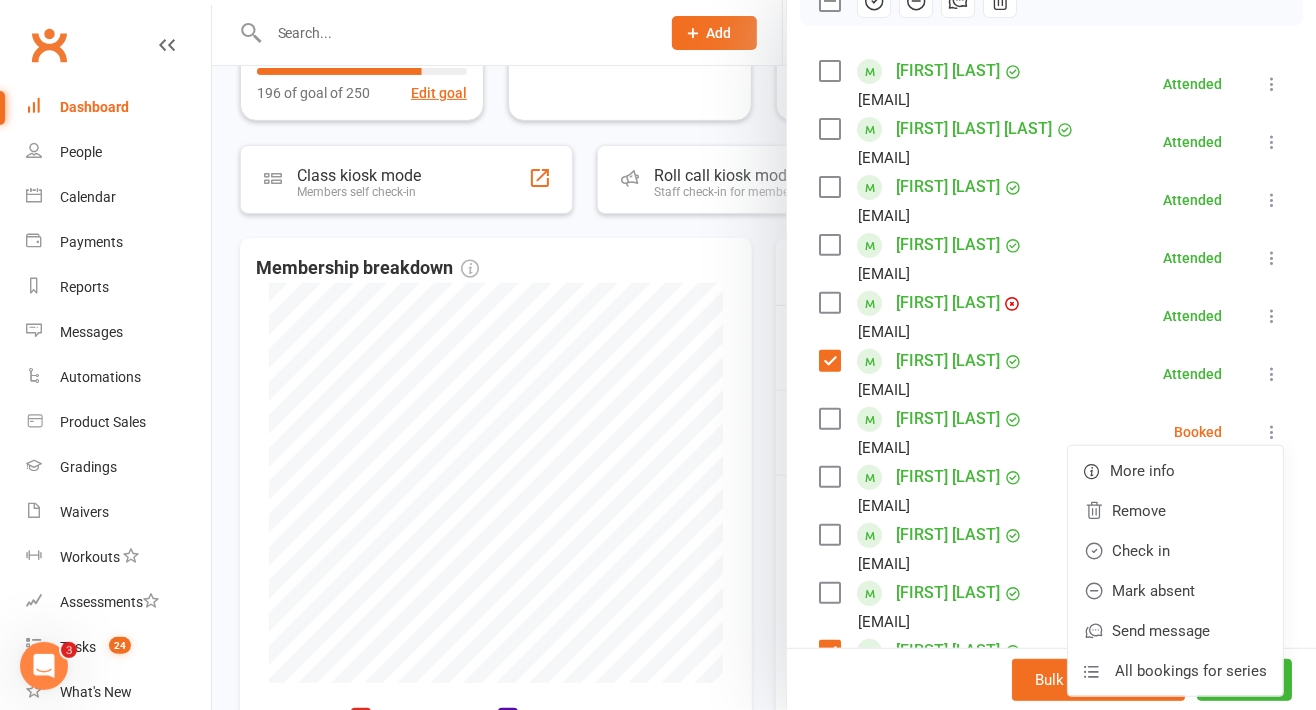 scroll, scrollTop: 187, scrollLeft: 0, axis: vertical 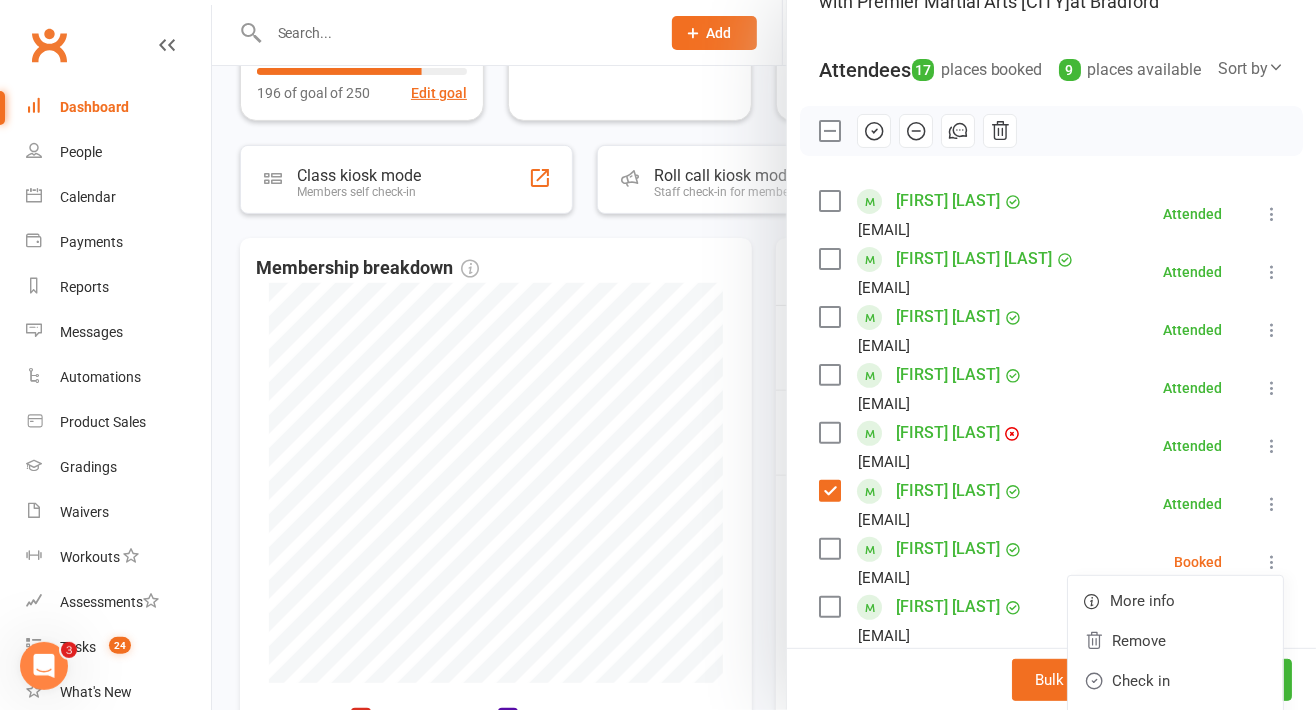 click at bounding box center (1272, 214) 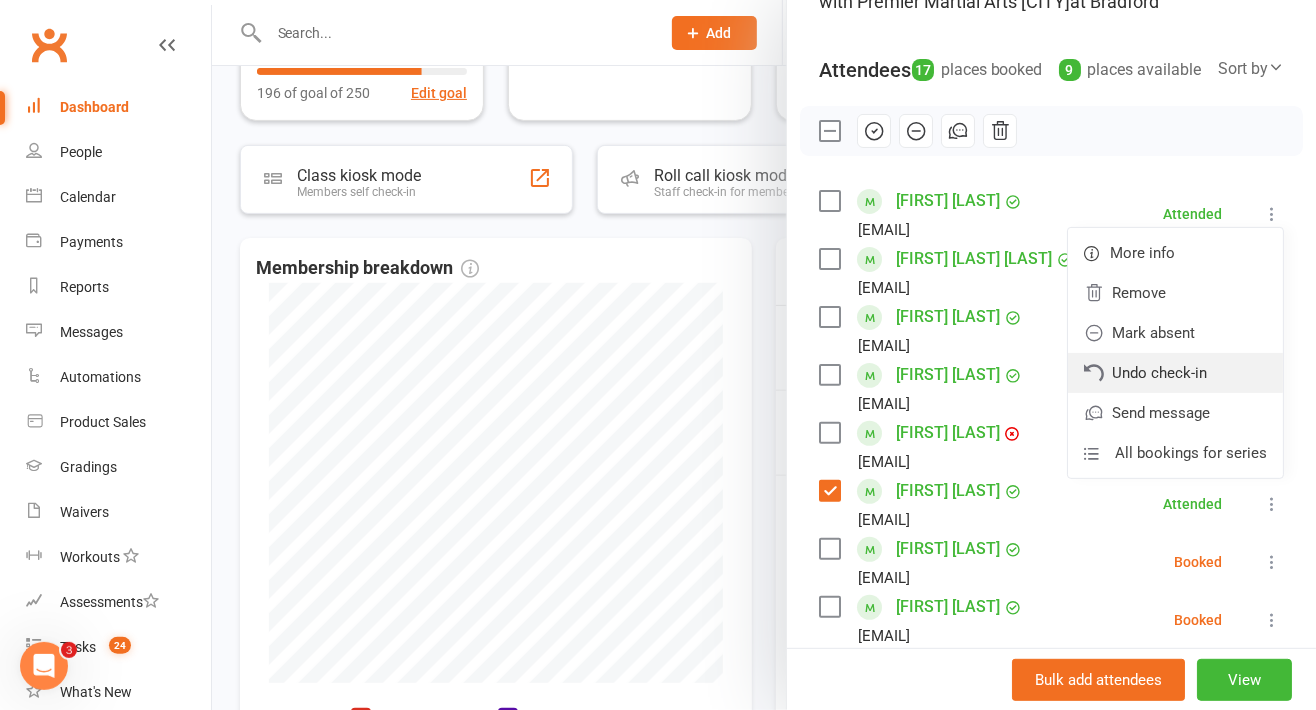 click on "Undo check-in" at bounding box center [1175, 373] 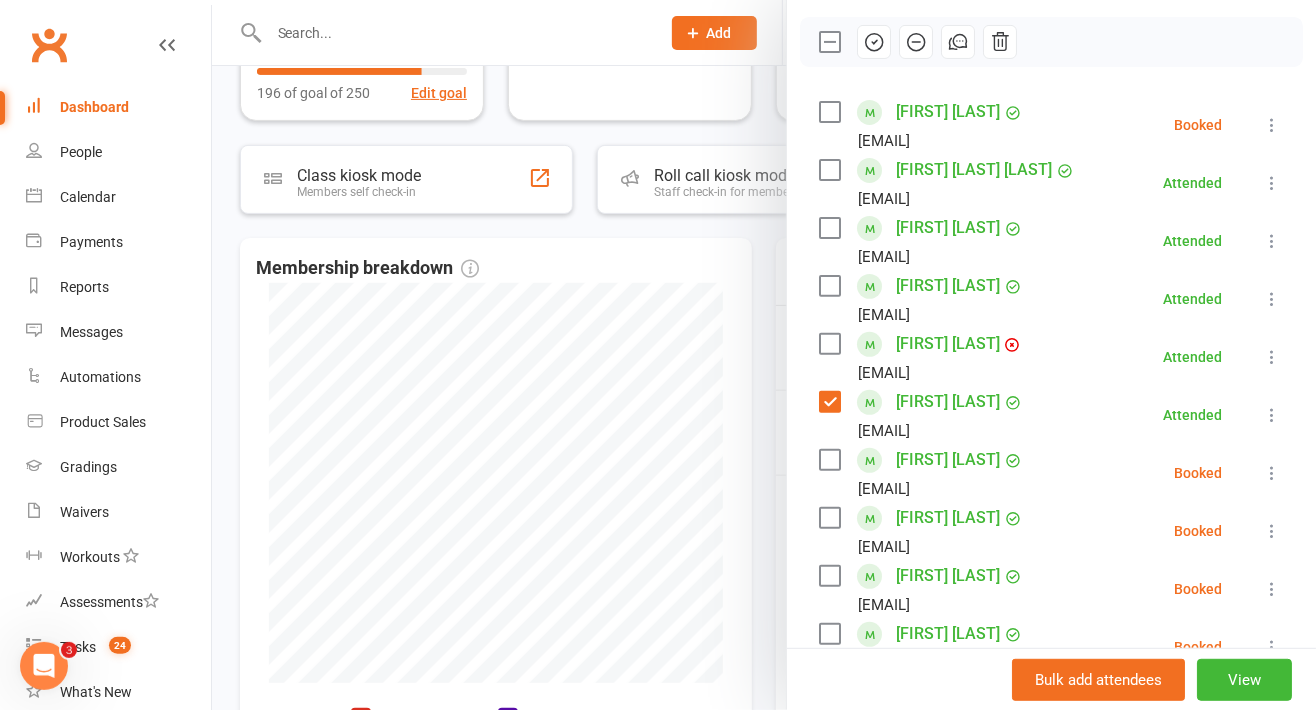 scroll, scrollTop: 279, scrollLeft: 0, axis: vertical 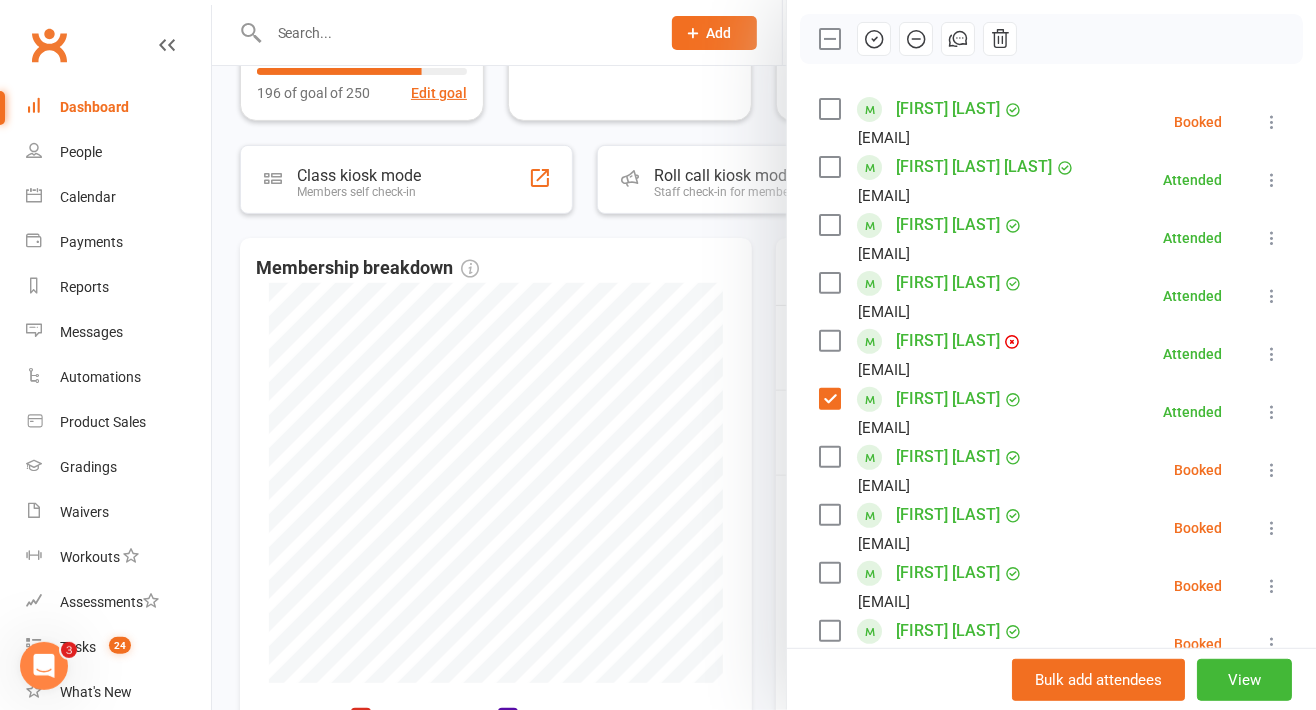click at bounding box center (1272, 122) 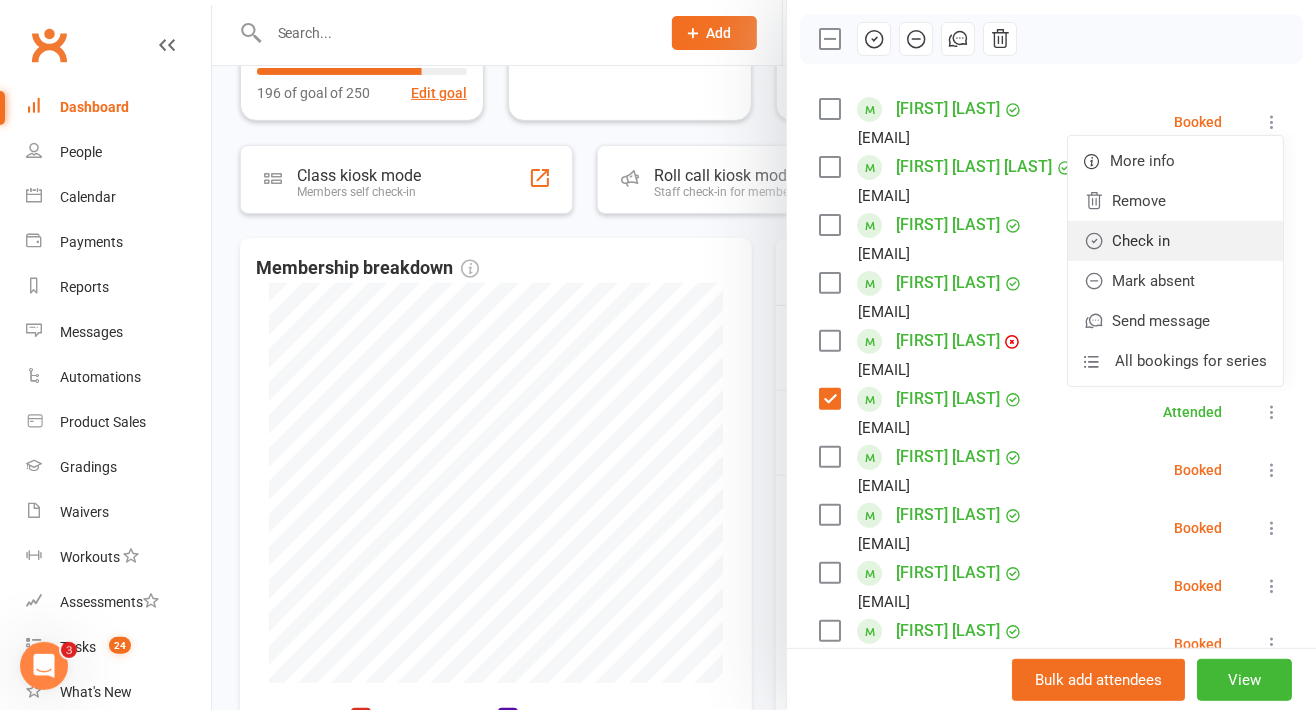 click on "Check in" at bounding box center (1175, 241) 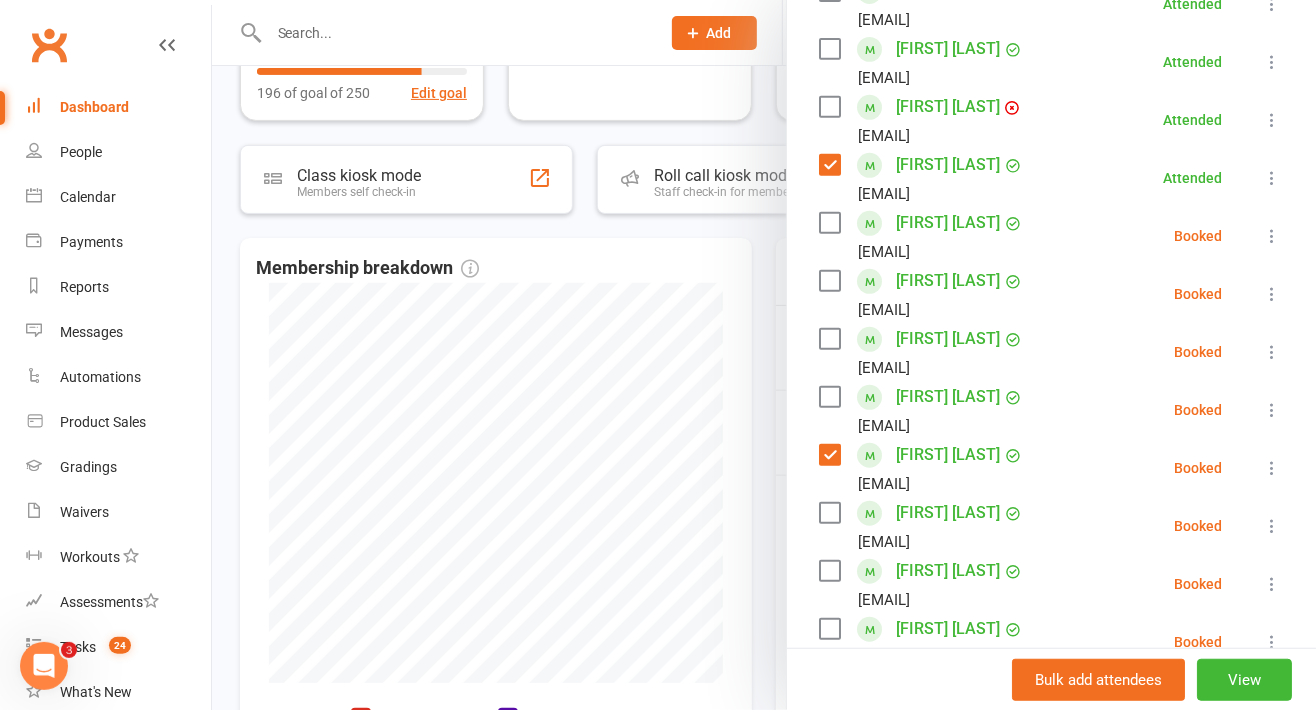 scroll, scrollTop: 535, scrollLeft: 0, axis: vertical 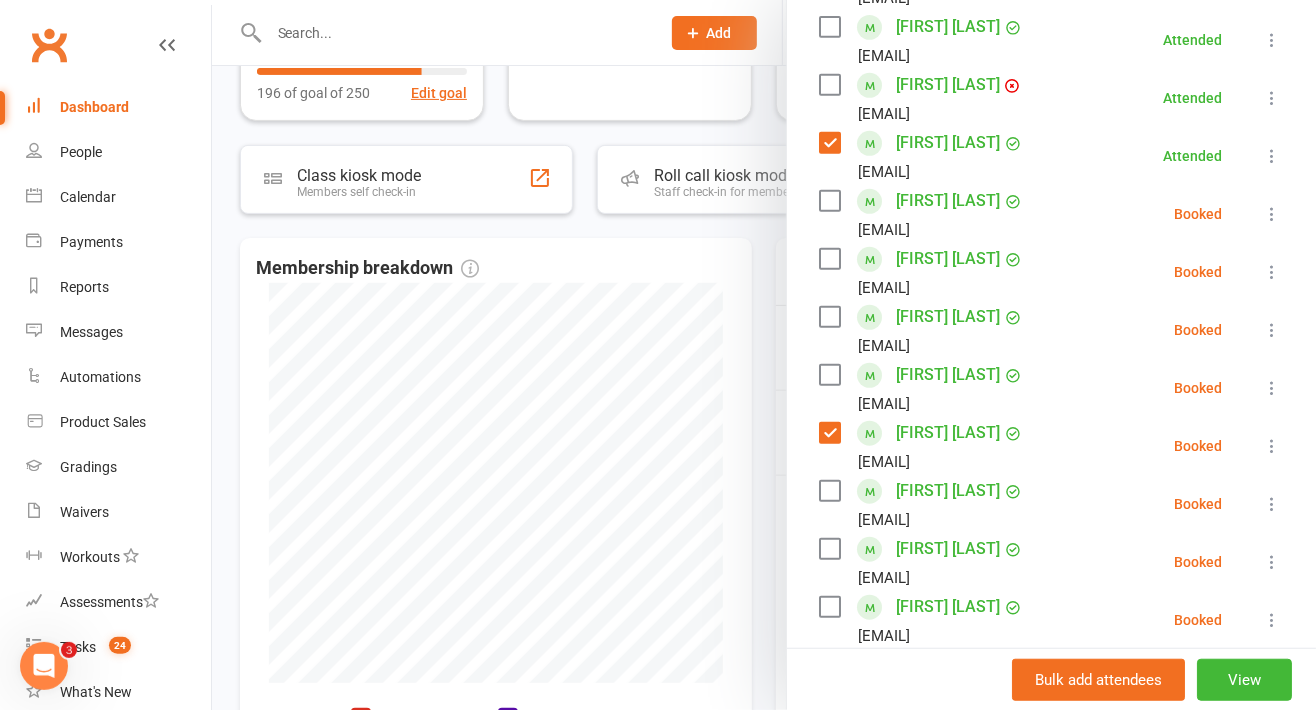 click at bounding box center [1272, 214] 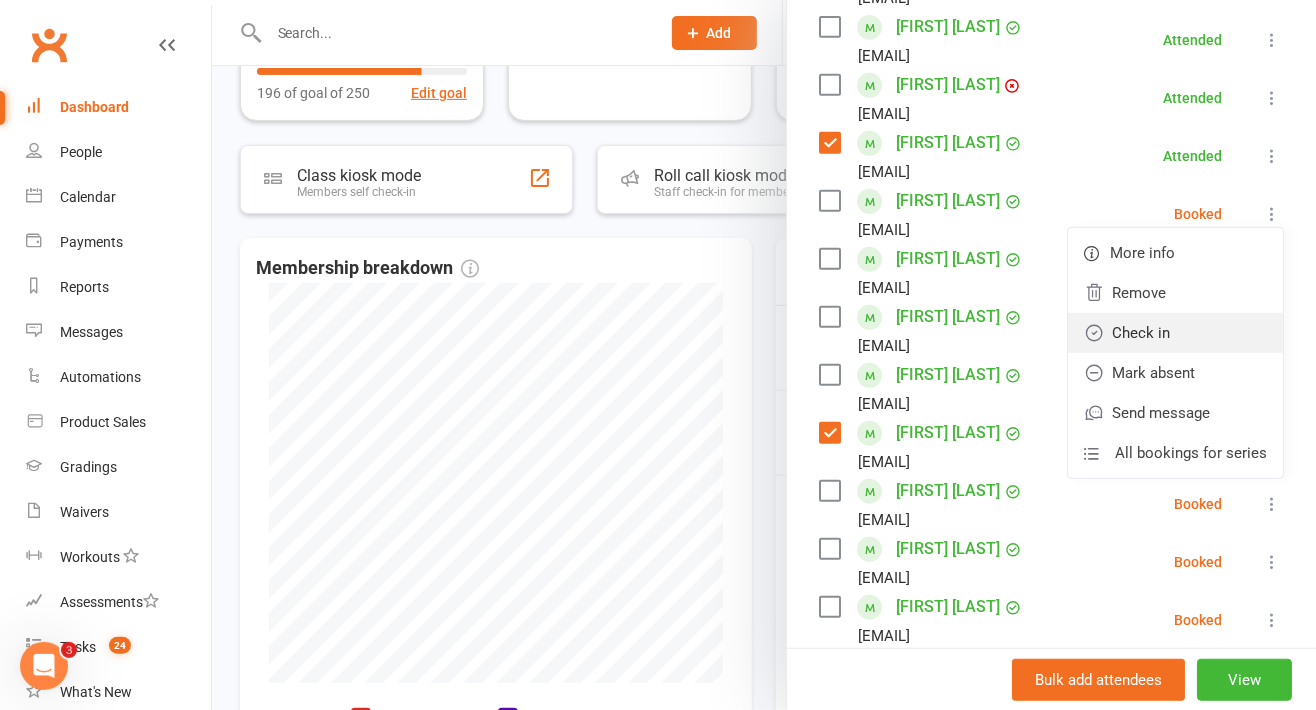 click on "Check in" at bounding box center (1175, 333) 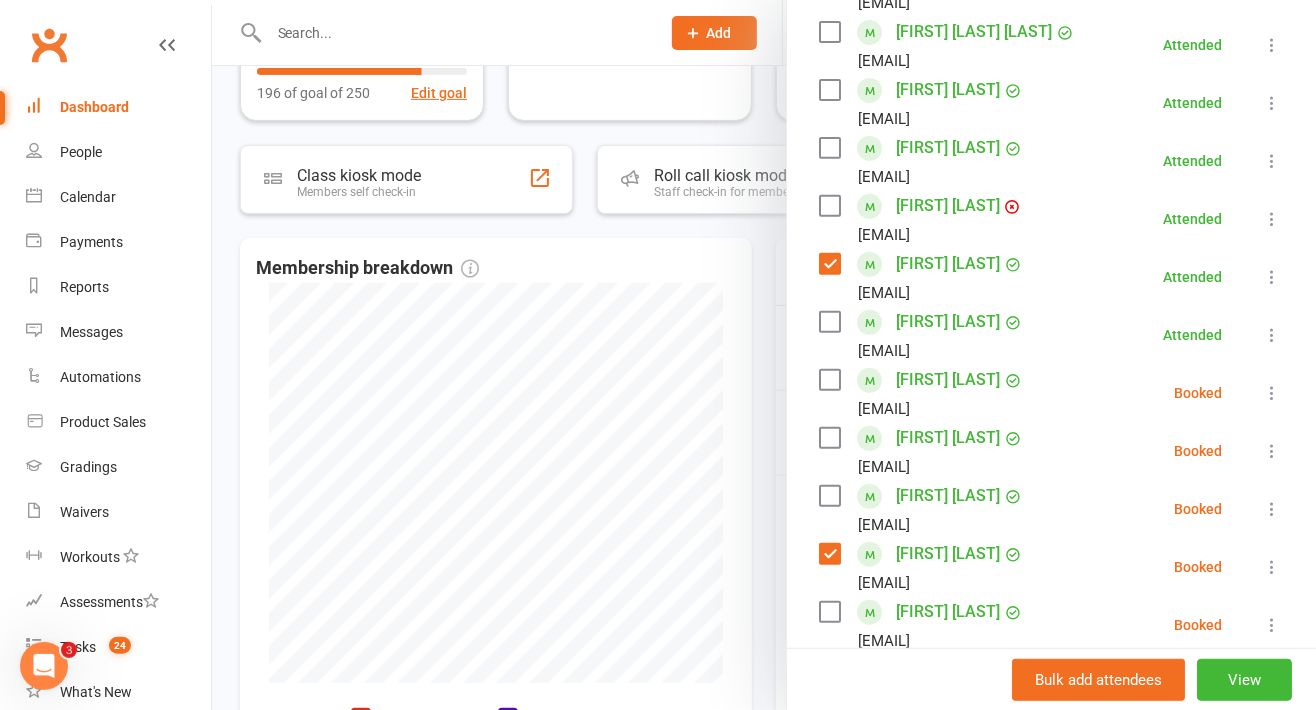 scroll, scrollTop: 502, scrollLeft: 0, axis: vertical 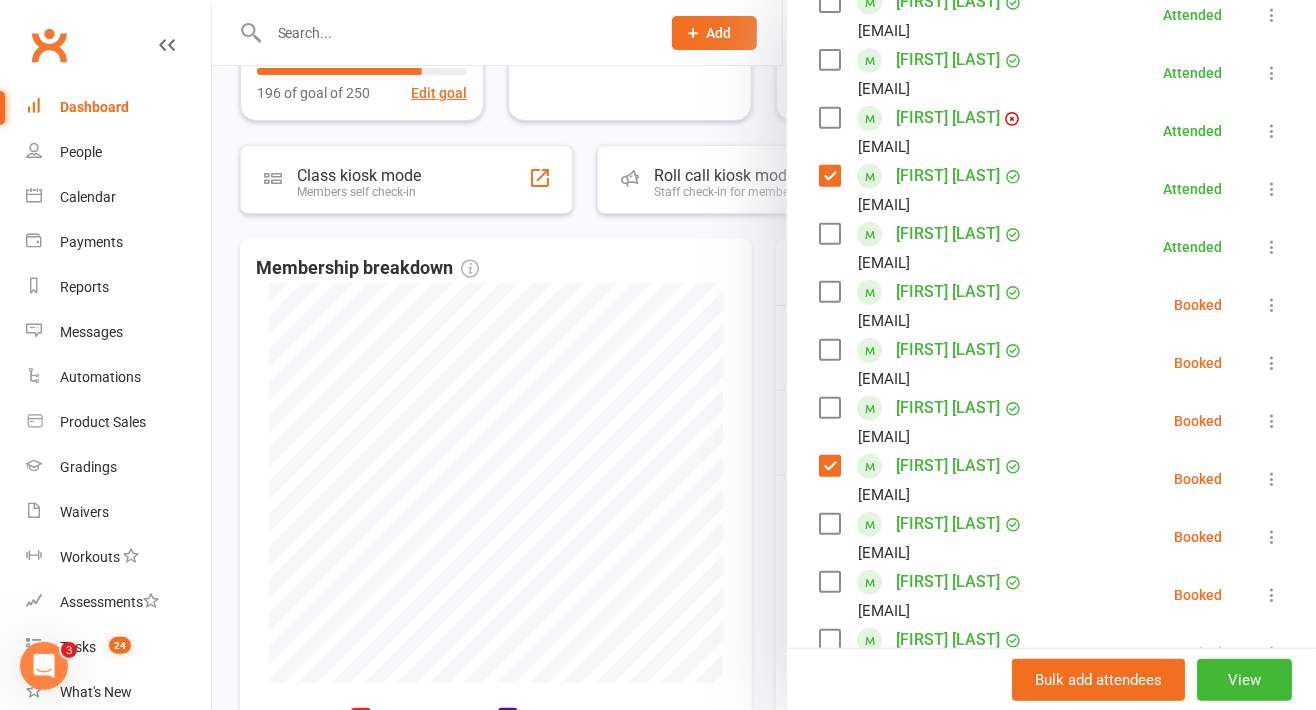 click at bounding box center (1272, 305) 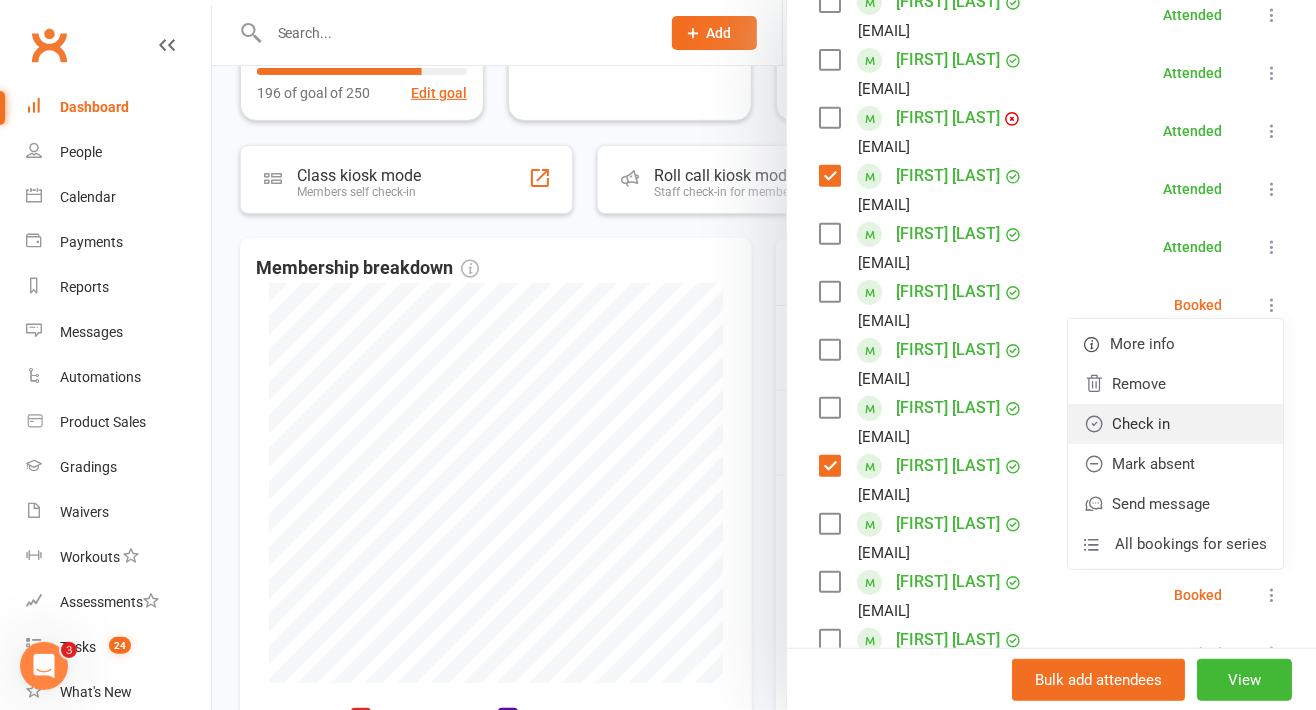 click on "Check in" at bounding box center [1175, 424] 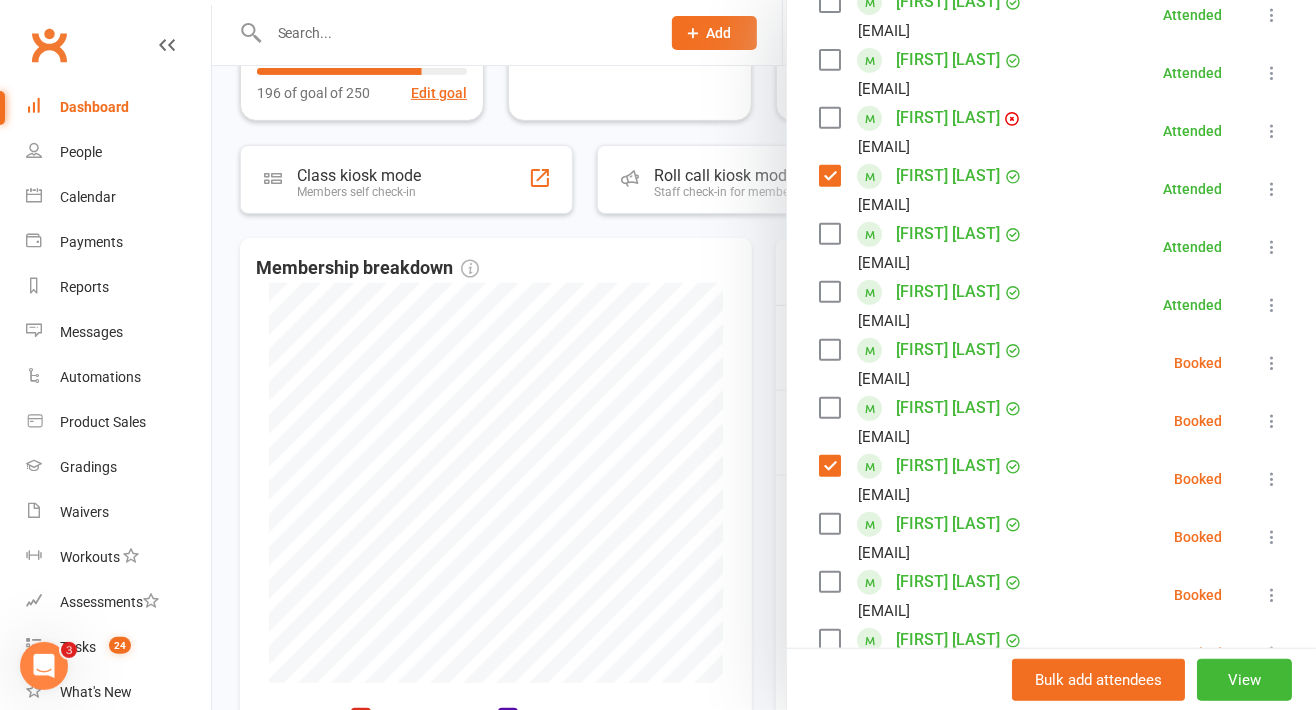click at bounding box center (1272, 363) 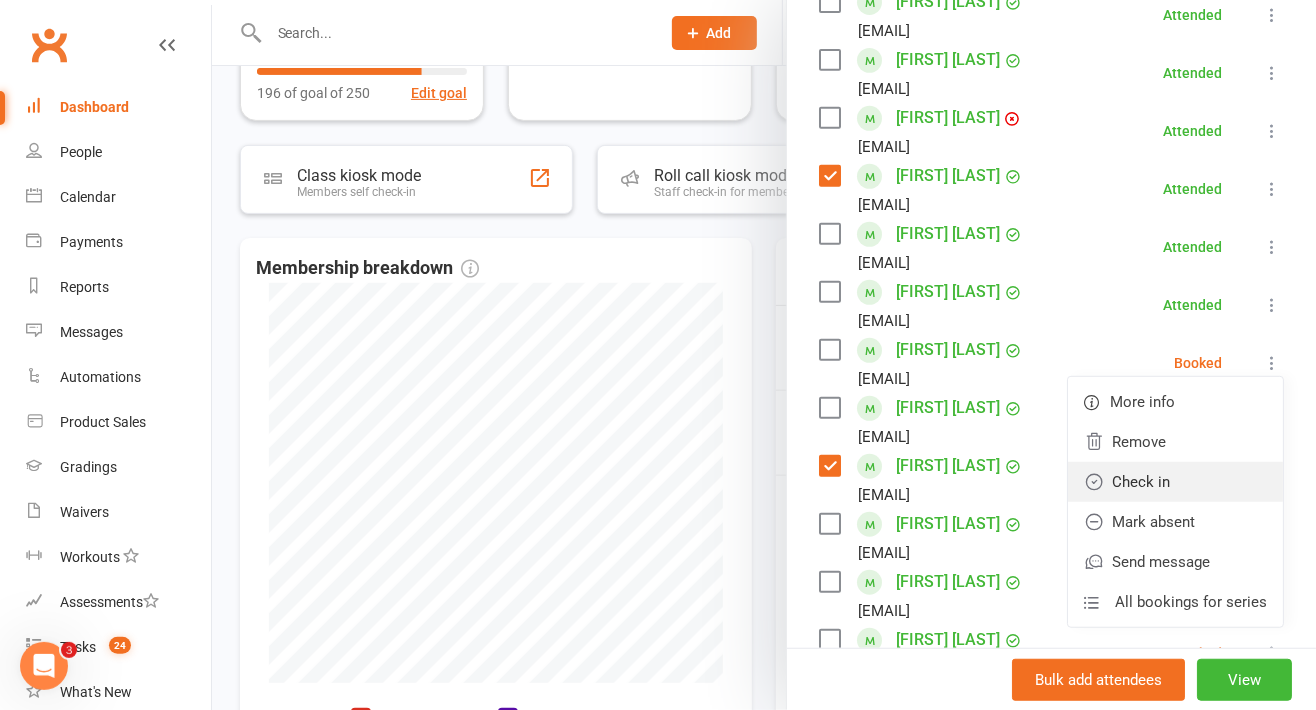 click on "Check in" at bounding box center [1175, 482] 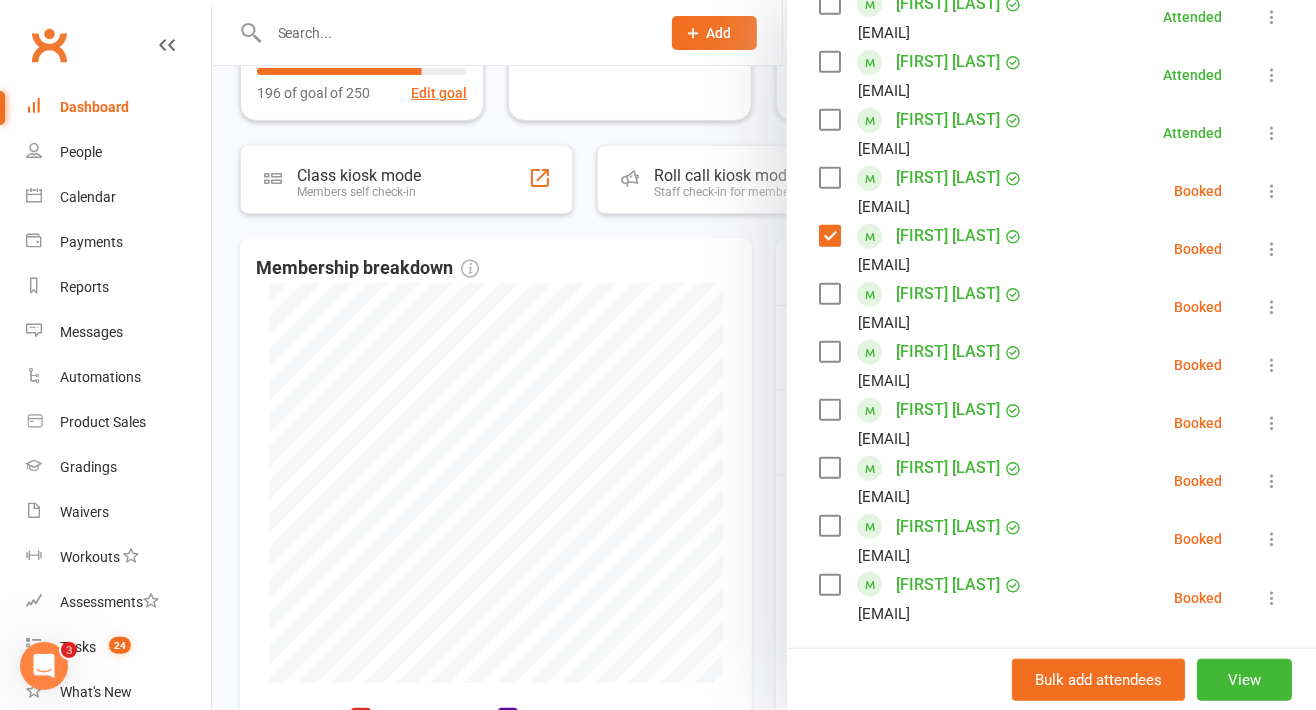 scroll, scrollTop: 782, scrollLeft: 0, axis: vertical 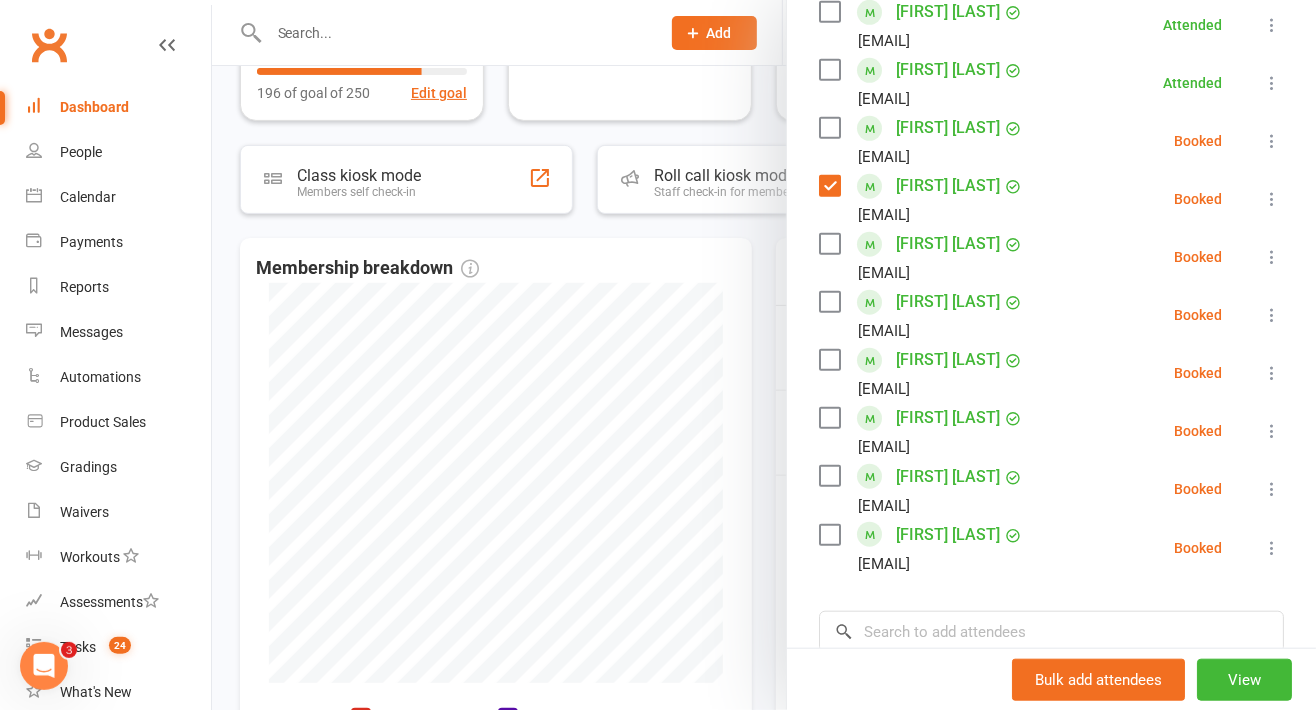 click at bounding box center (1272, 199) 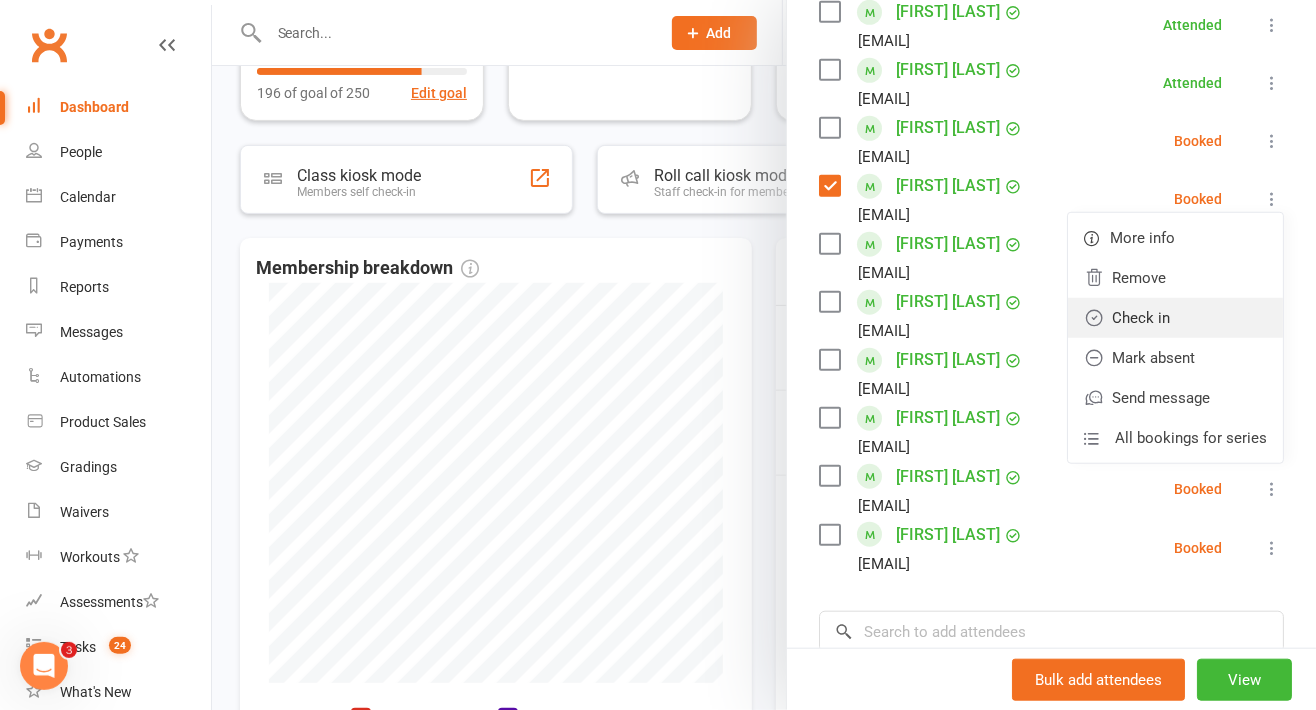 click on "Check in" at bounding box center [1175, 318] 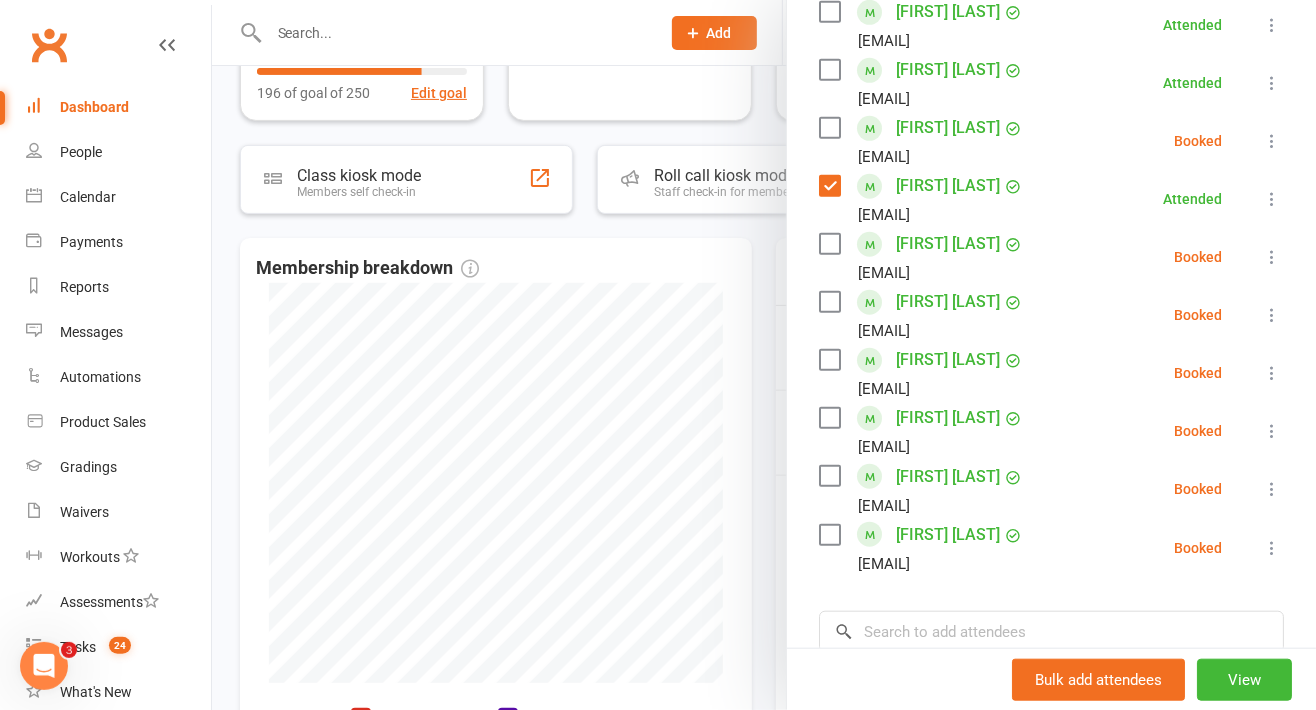 click at bounding box center [1272, 257] 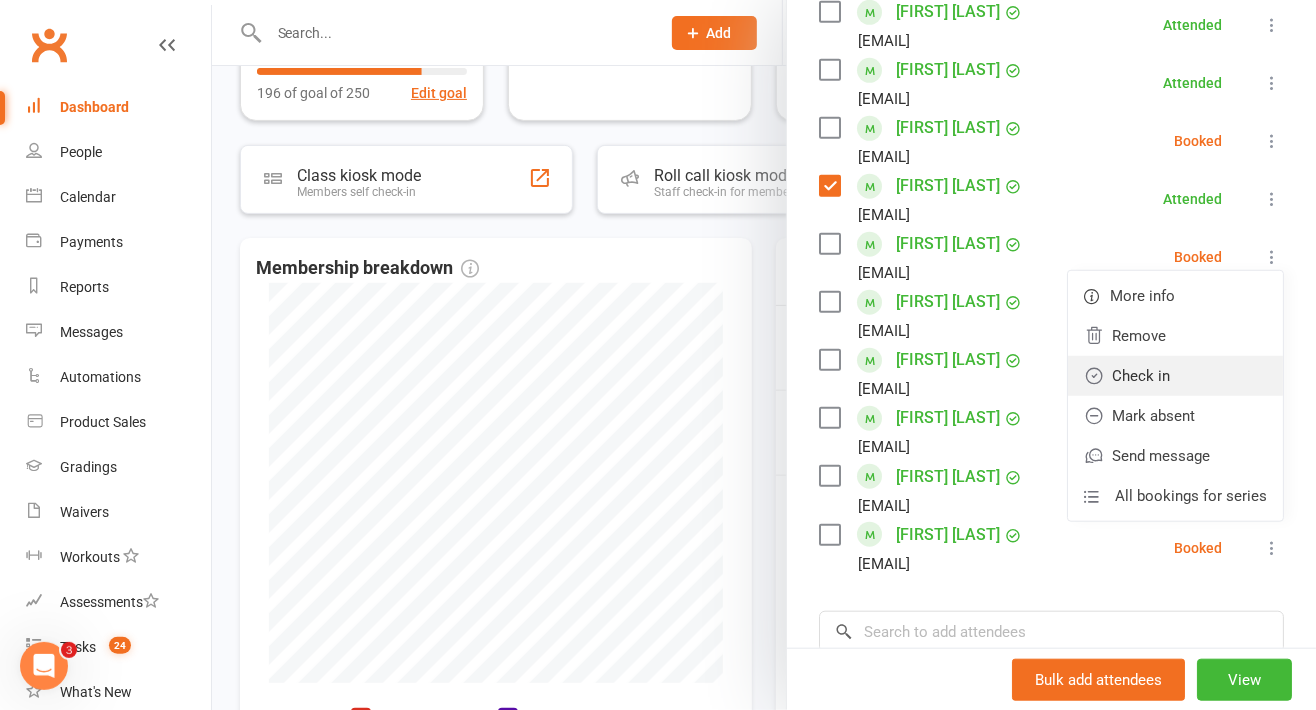 click on "Check in" at bounding box center (1175, 376) 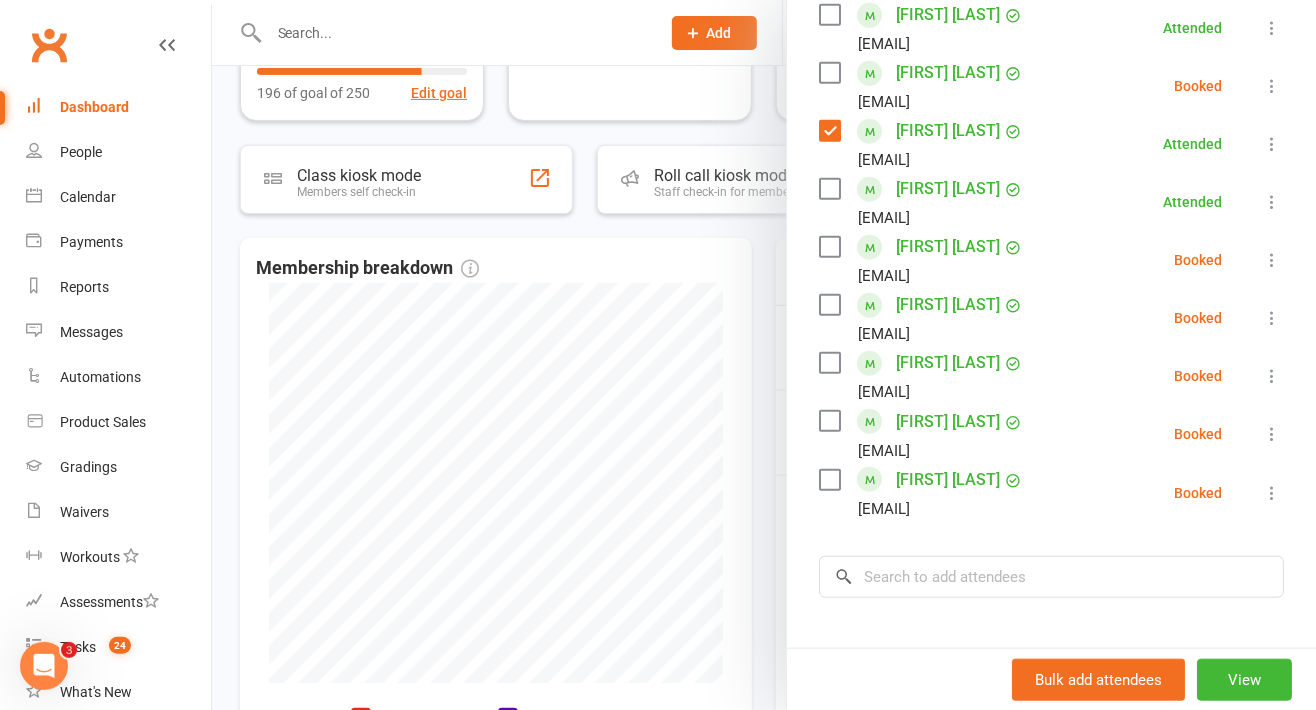 scroll, scrollTop: 857, scrollLeft: 0, axis: vertical 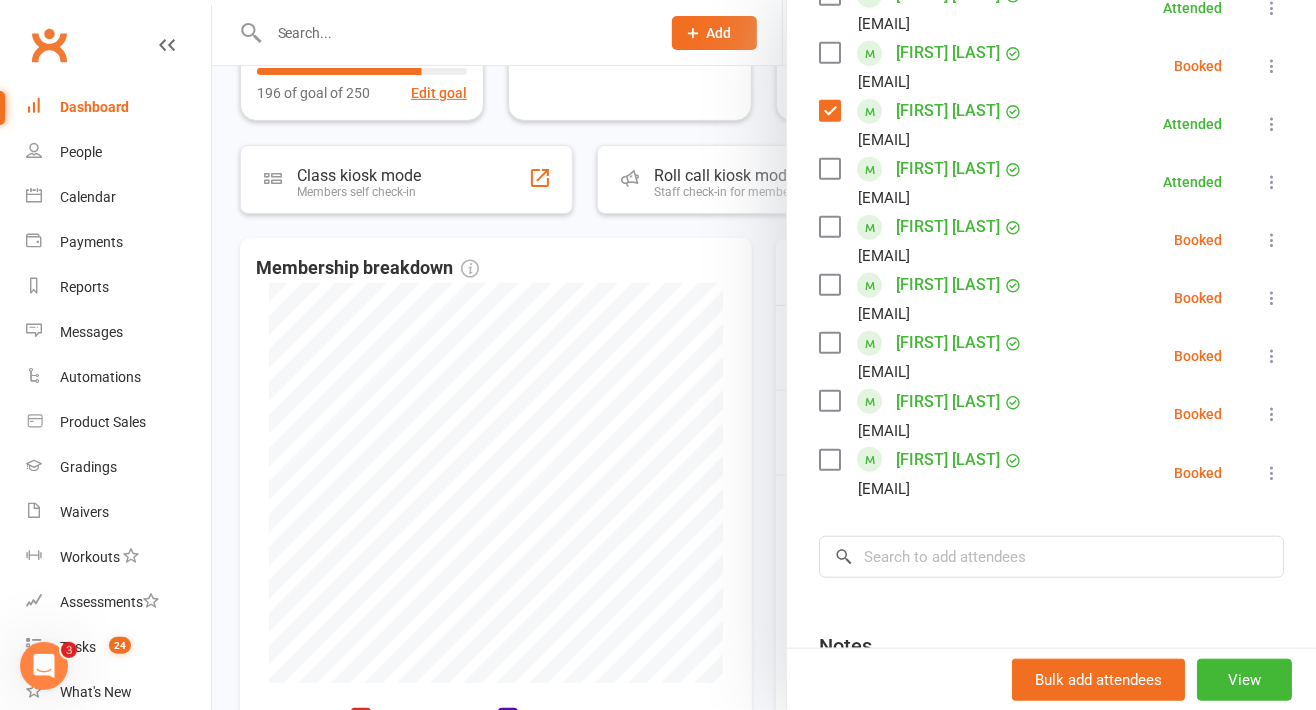 click at bounding box center [1272, 240] 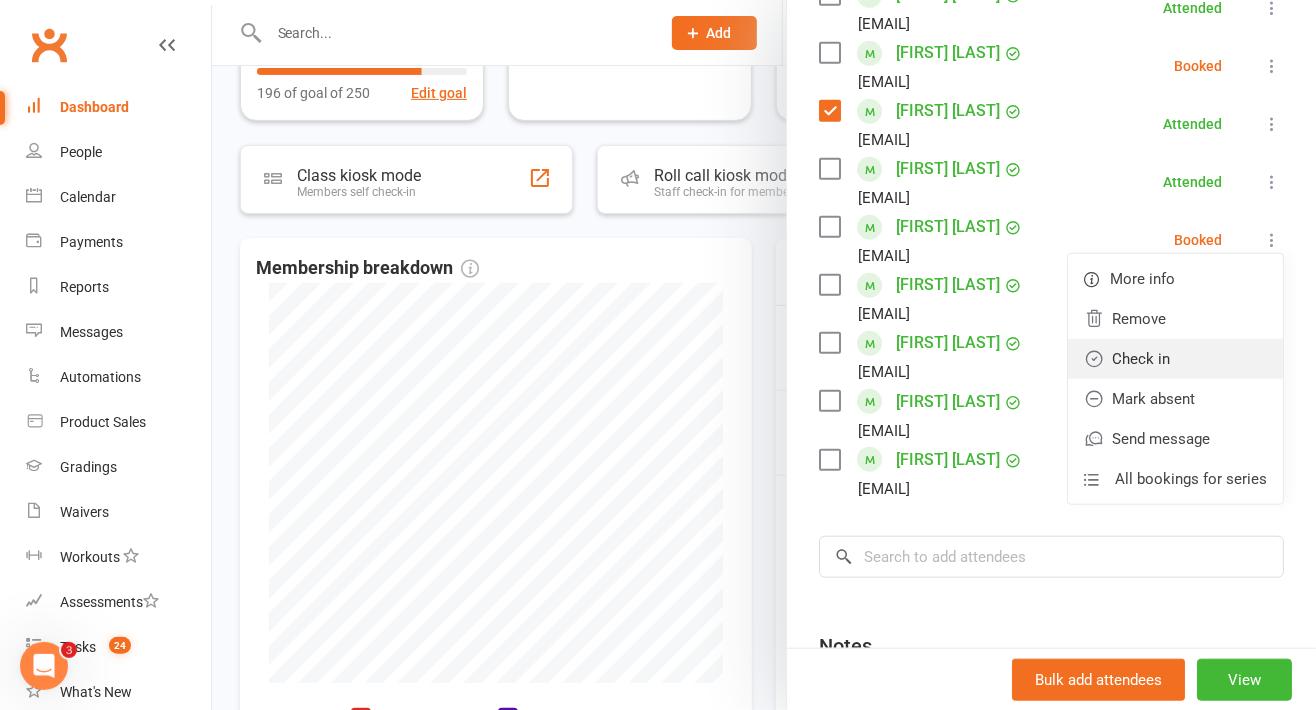 click on "Check in" at bounding box center (1175, 359) 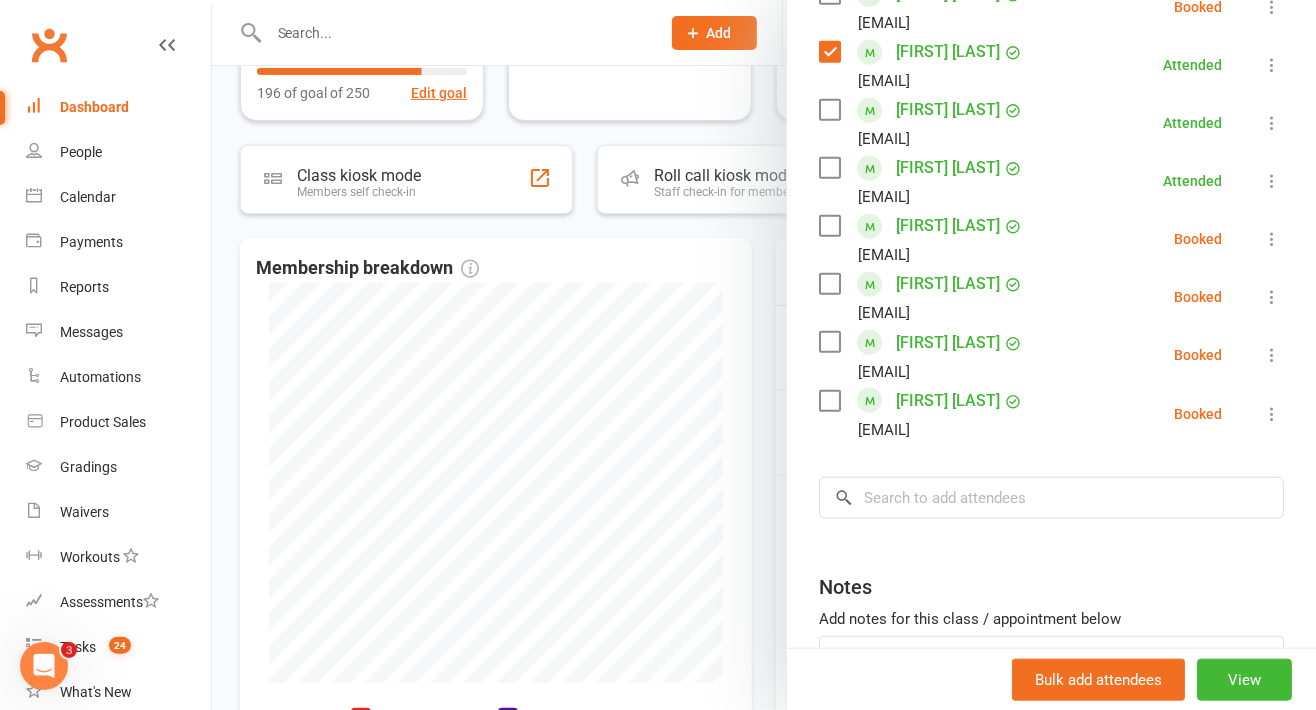 scroll, scrollTop: 925, scrollLeft: 0, axis: vertical 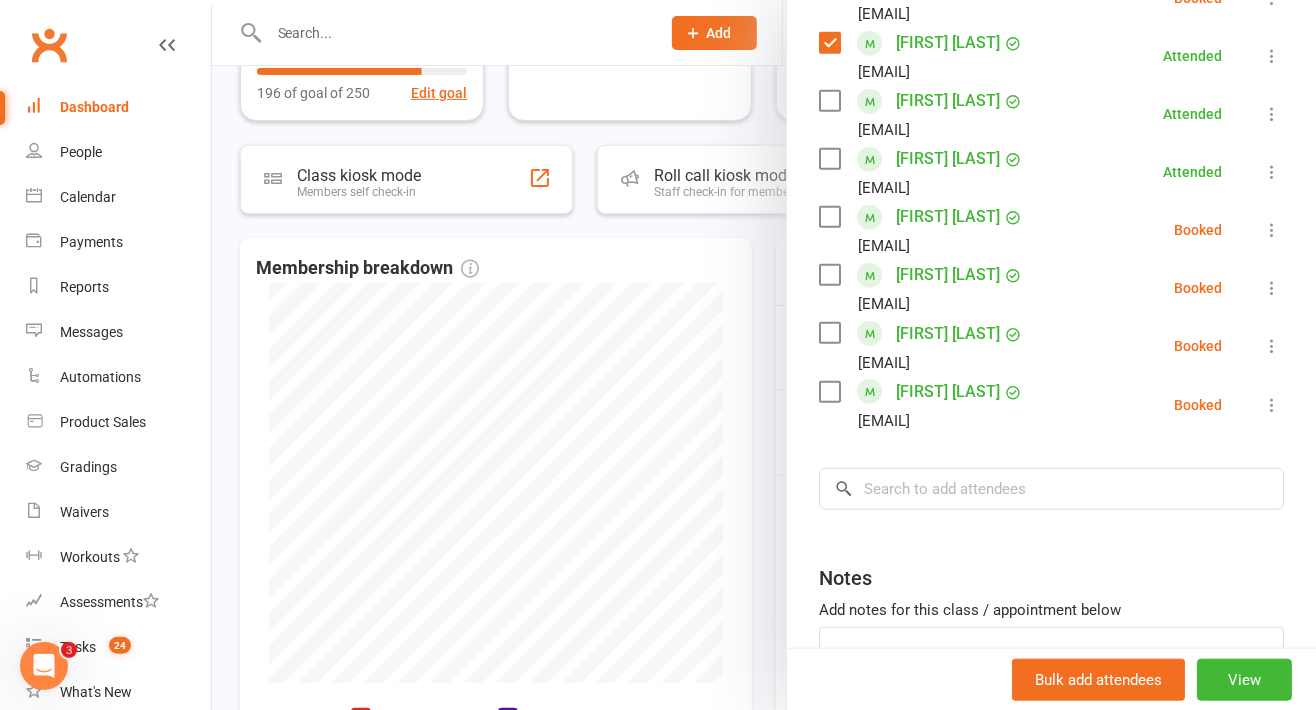 click on "[FIRST] [LAST] [EMAIL] Booked More info Remove Check in Mark absent Send message All bookings for series" at bounding box center [1051, 230] 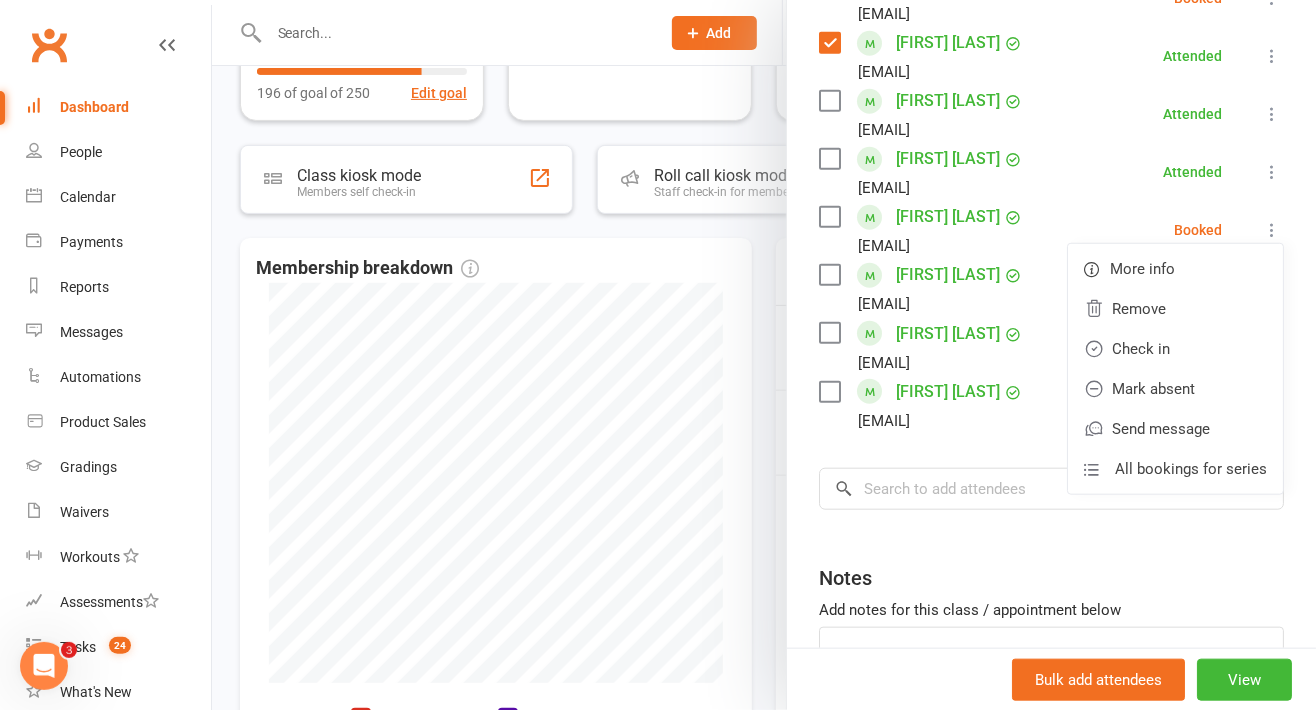 click on "Check in" at bounding box center [1175, 349] 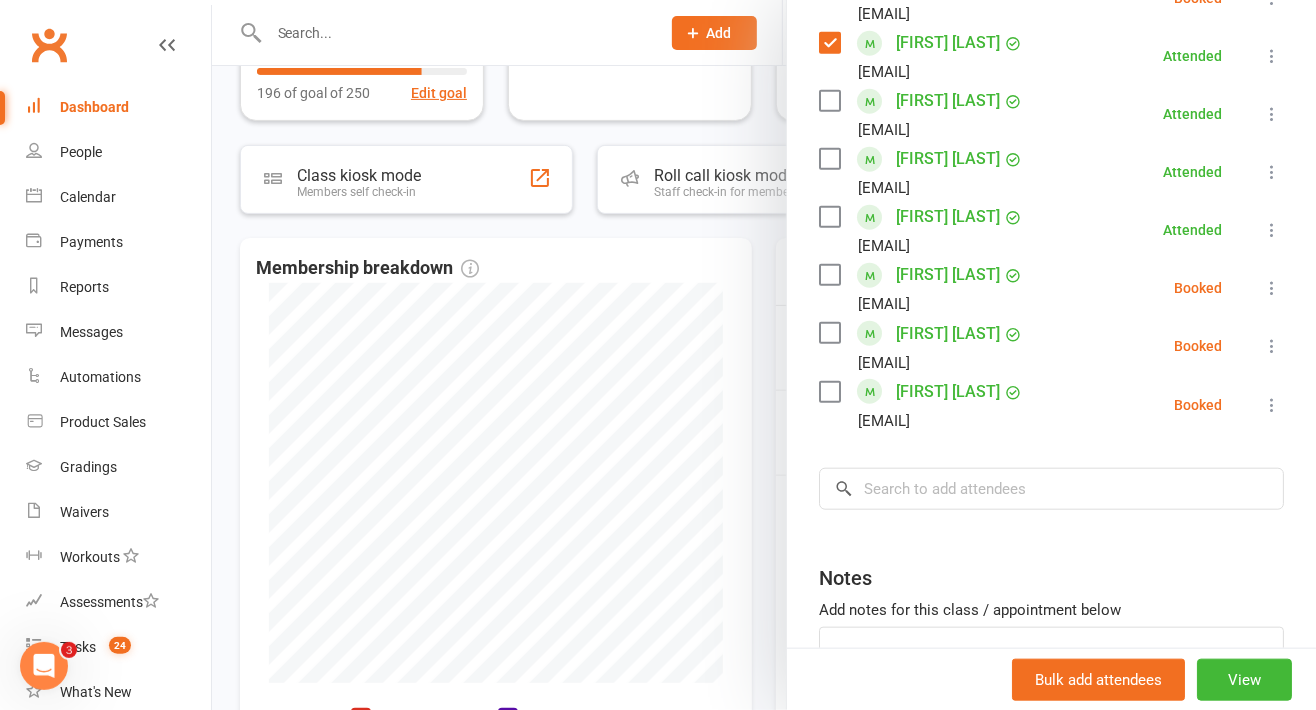 click at bounding box center (1272, 288) 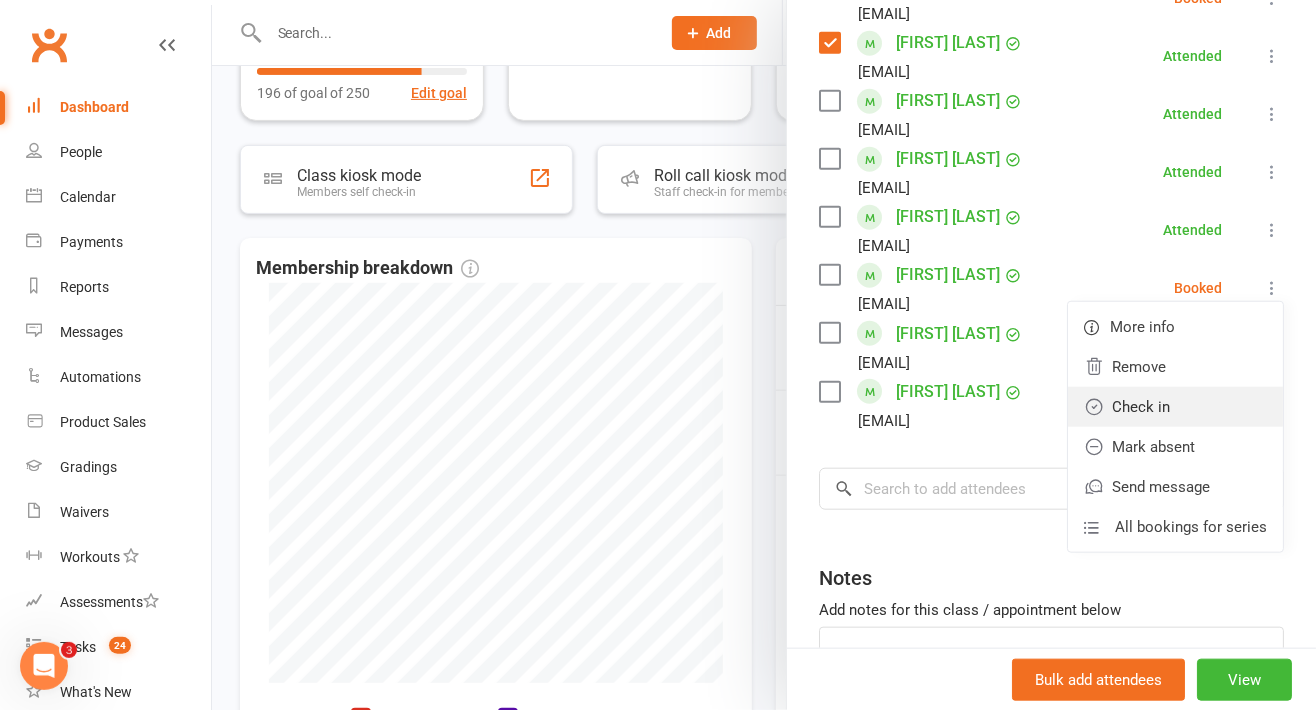 click on "Check in" at bounding box center [1175, 407] 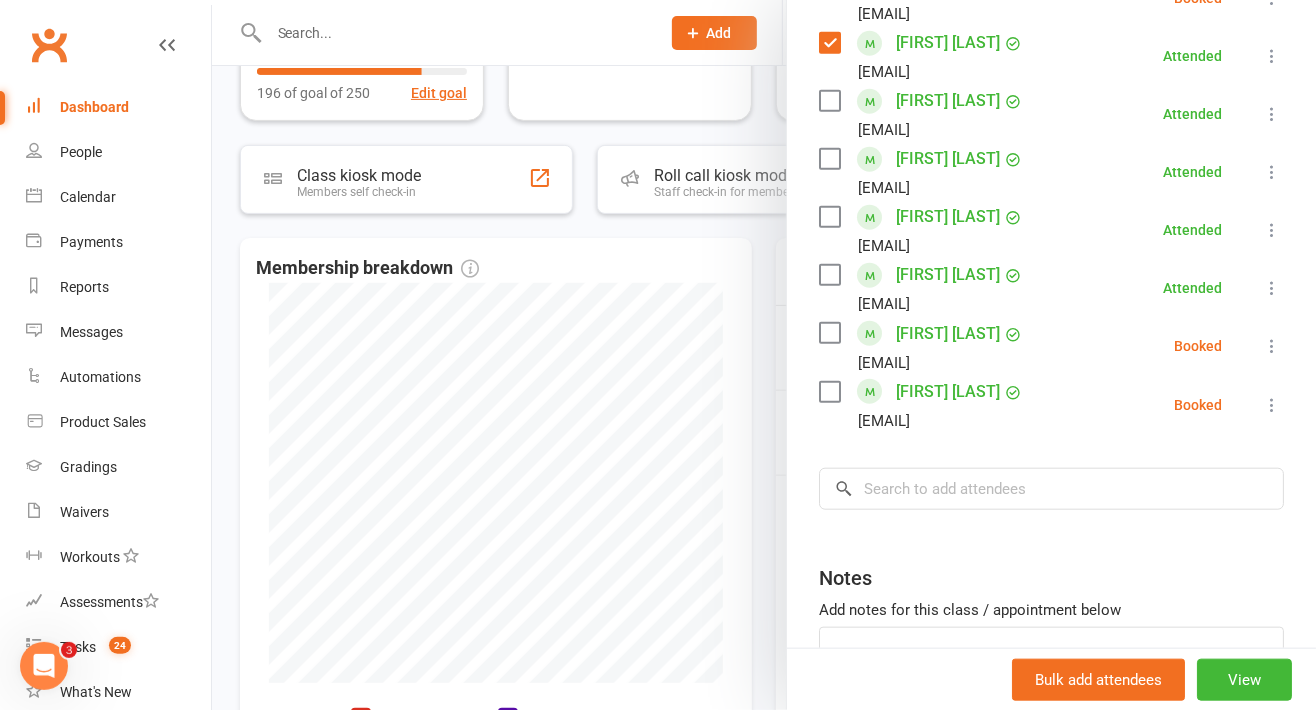 click at bounding box center (1272, 346) 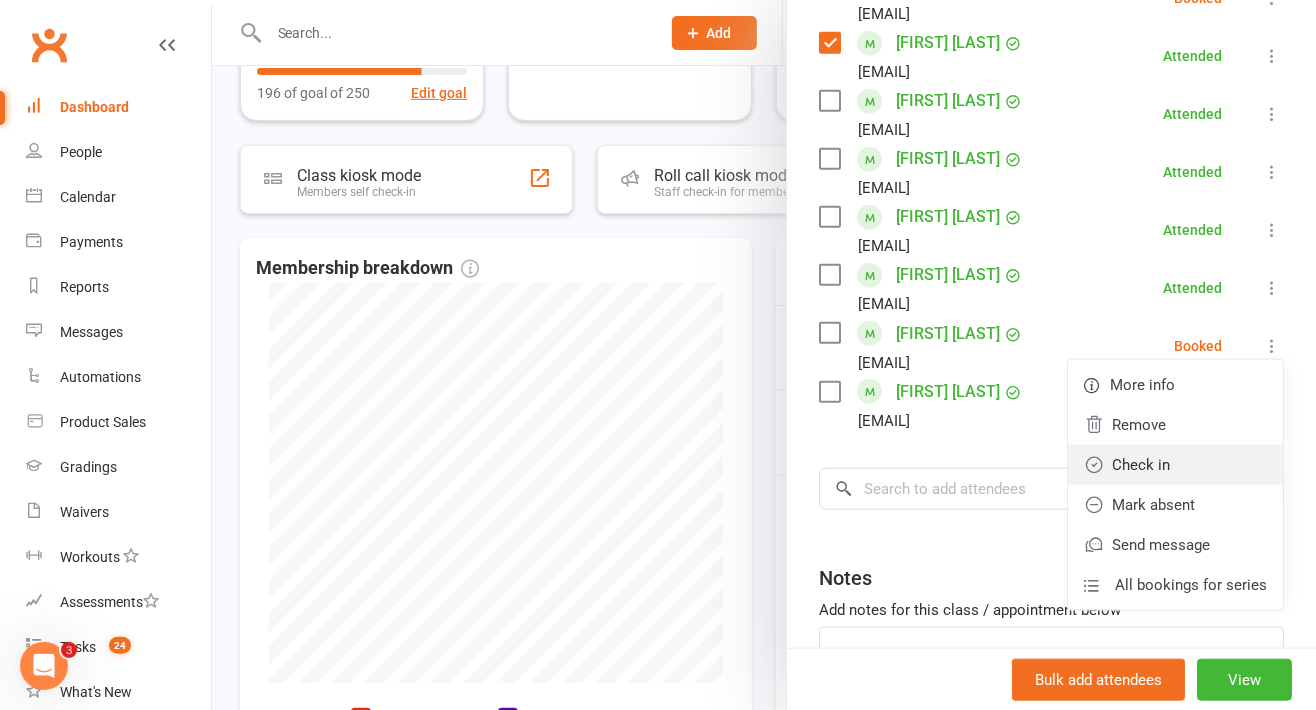 click on "Check in" at bounding box center [1175, 465] 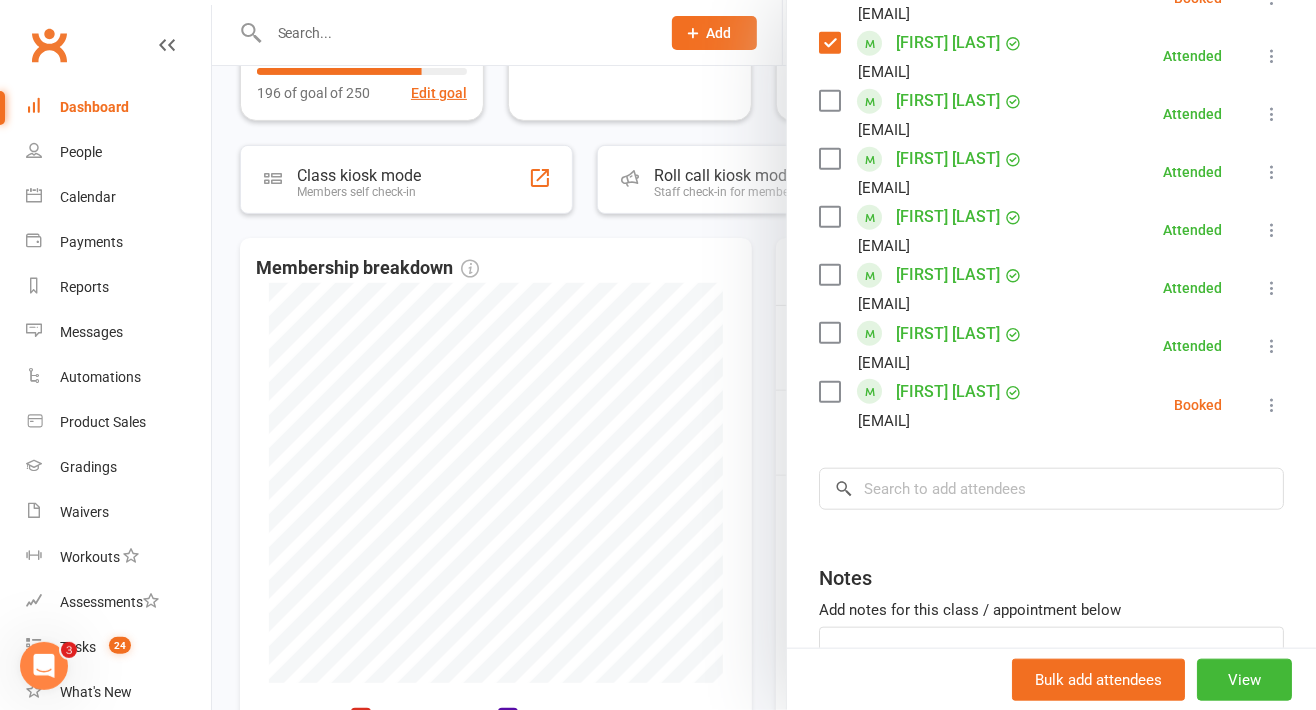 click at bounding box center (1272, 405) 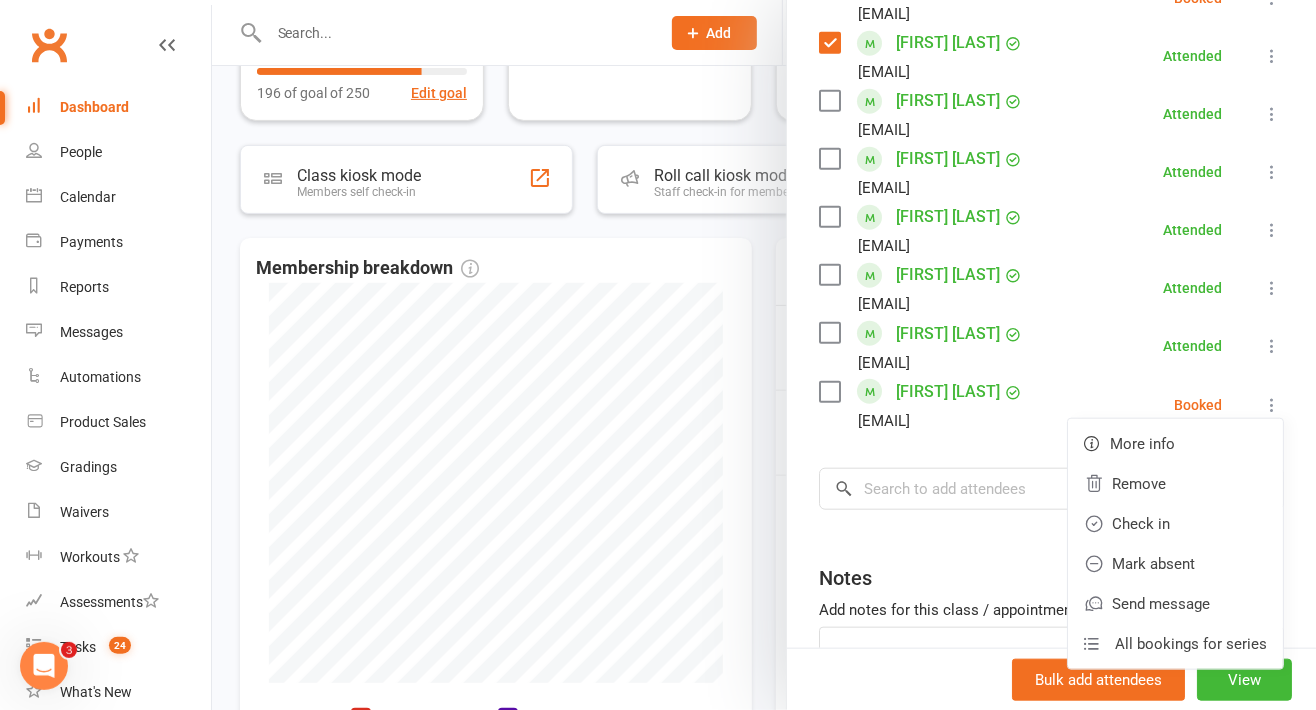click on "[FIRST] [LAST]  [EMAIL] Attended More info  Remove  Mark absent  Undo check-in  Send message  All bookings for series" at bounding box center (1051, 346) 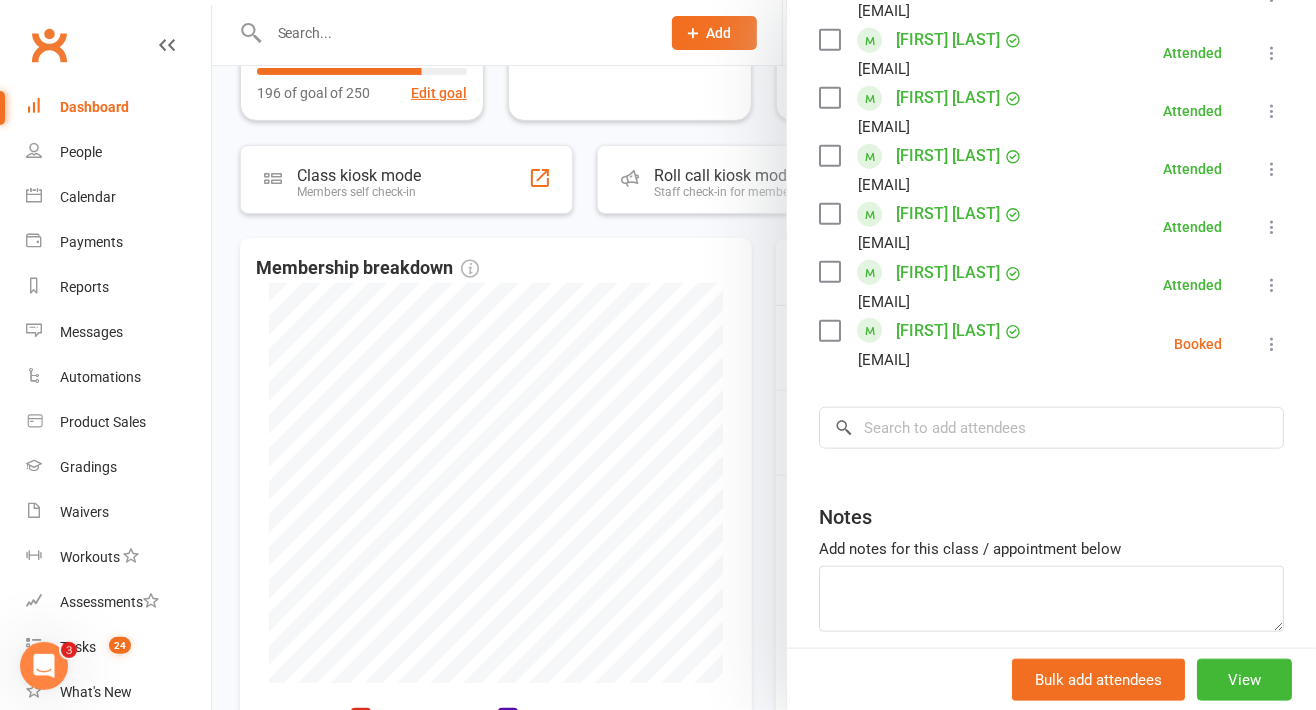 scroll, scrollTop: 989, scrollLeft: 0, axis: vertical 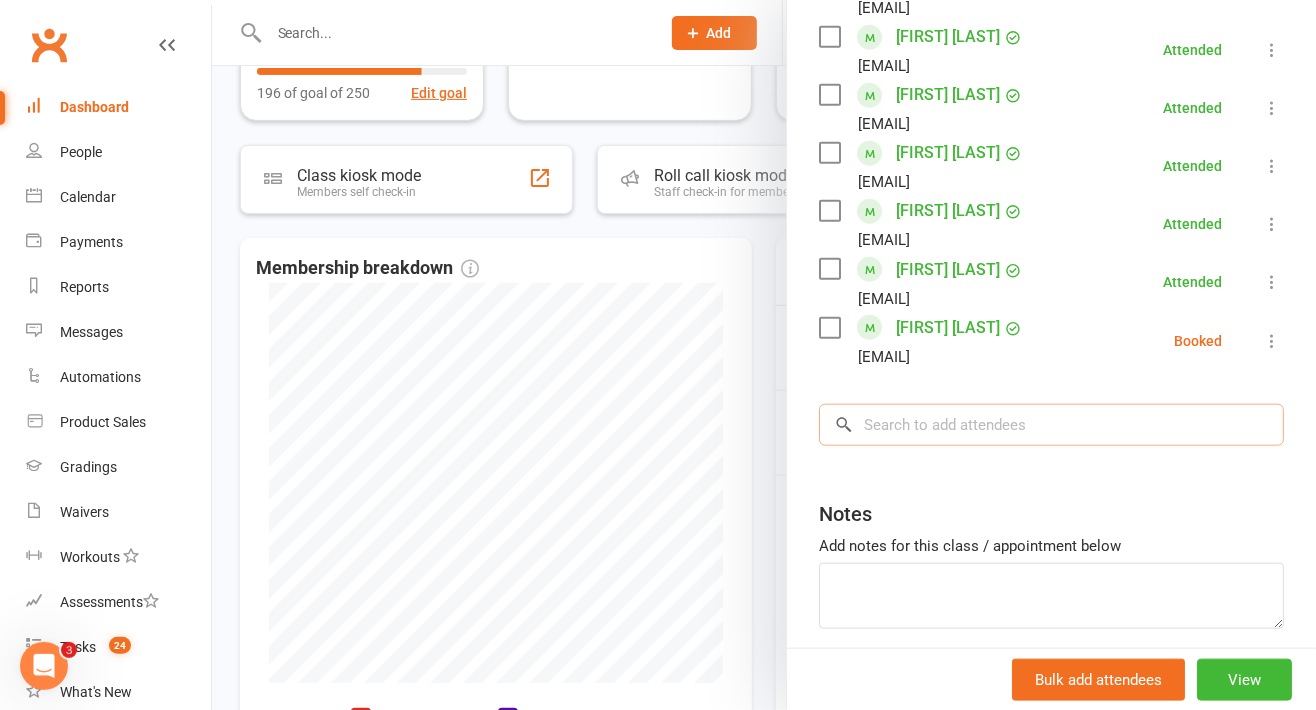 click at bounding box center (1051, 425) 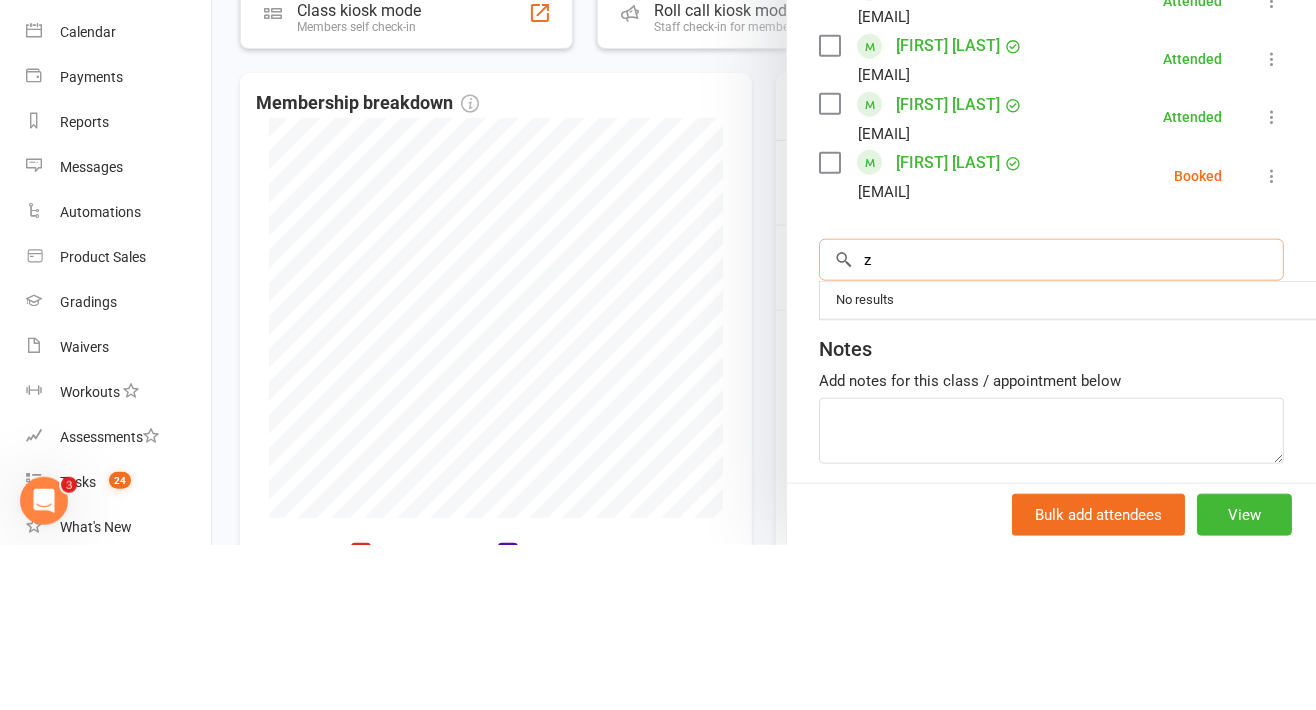 scroll, scrollTop: 293, scrollLeft: 0, axis: vertical 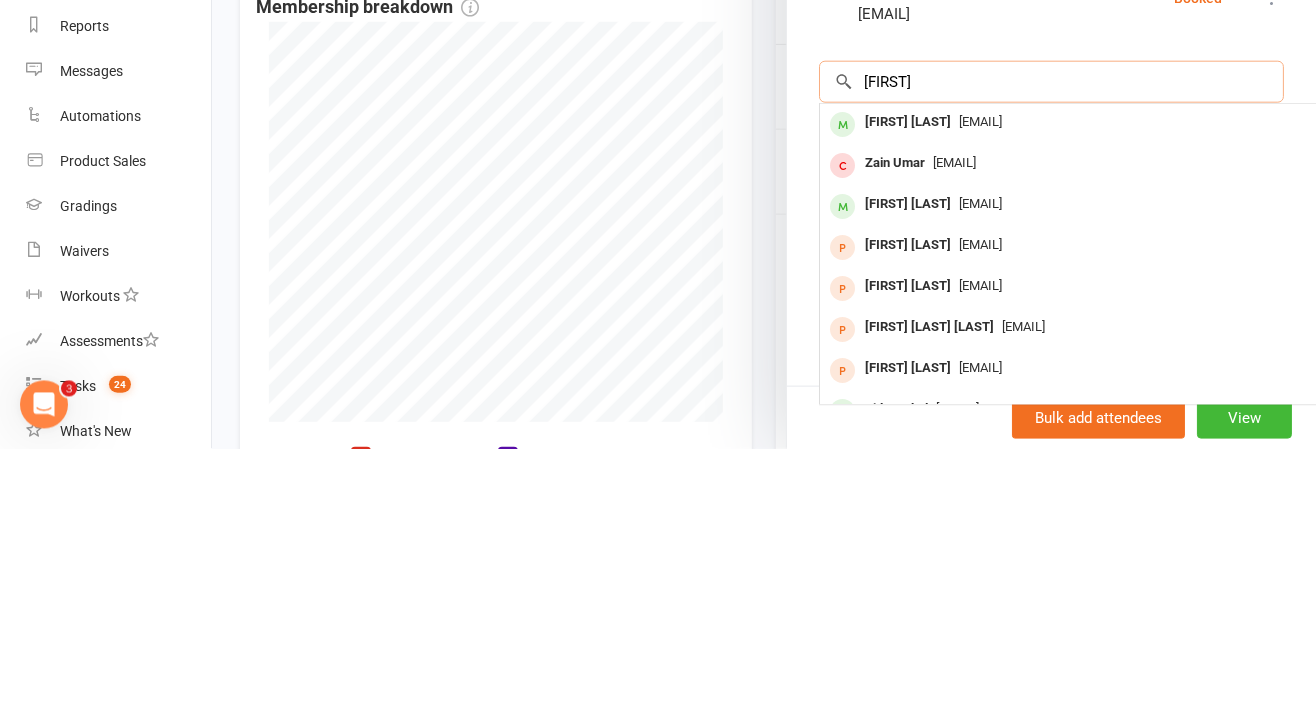 type on "[FIRST]" 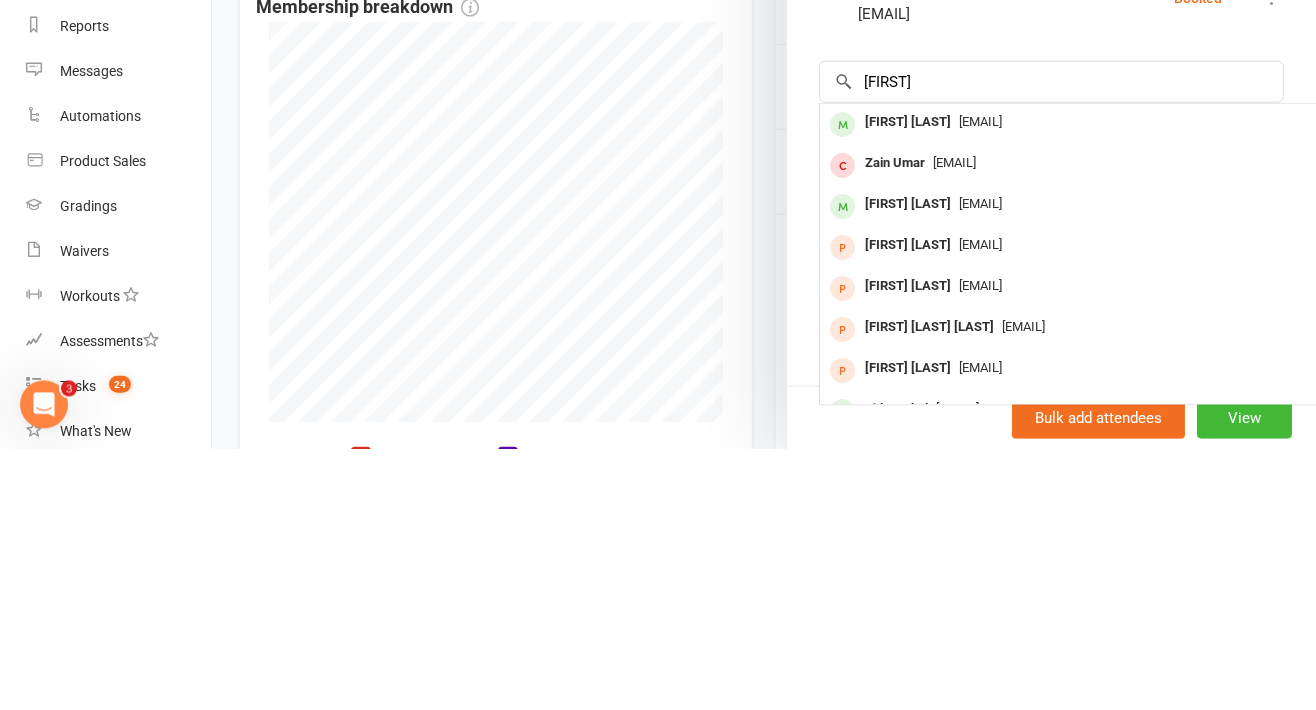 click on "[EMAIL]" at bounding box center (1119, 383) 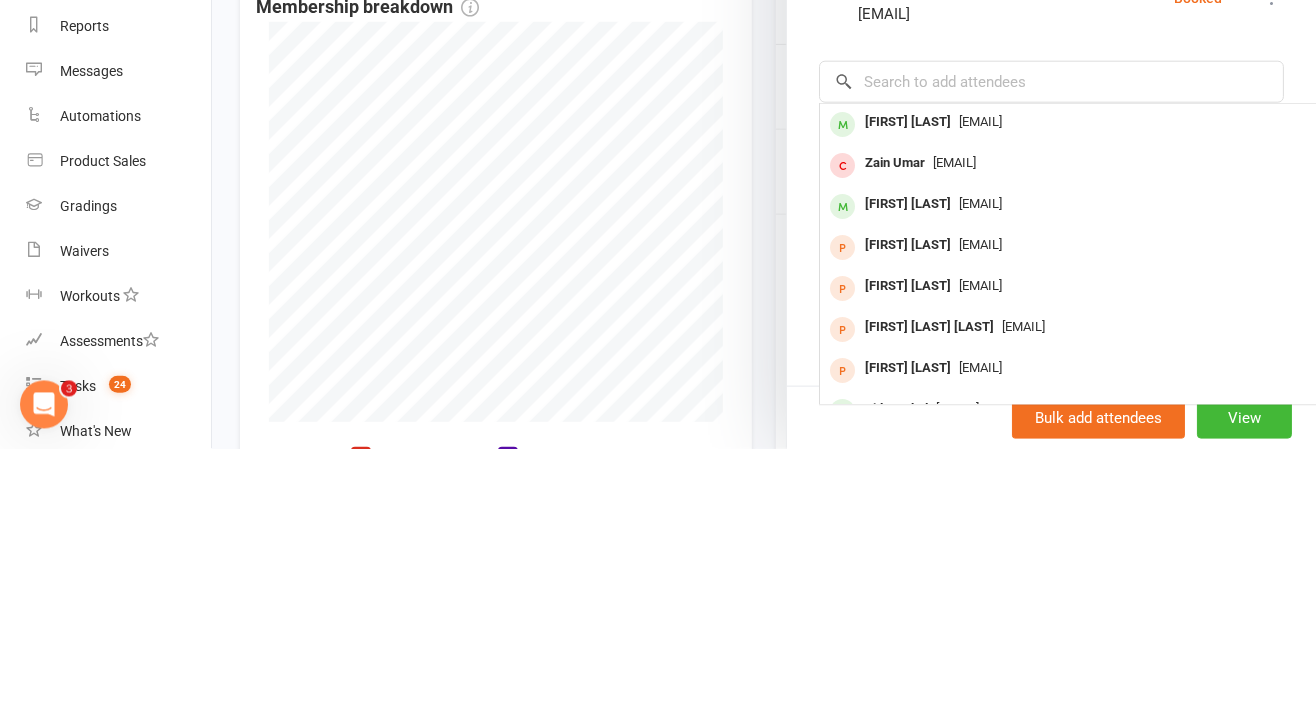 scroll, scrollTop: 293, scrollLeft: 0, axis: vertical 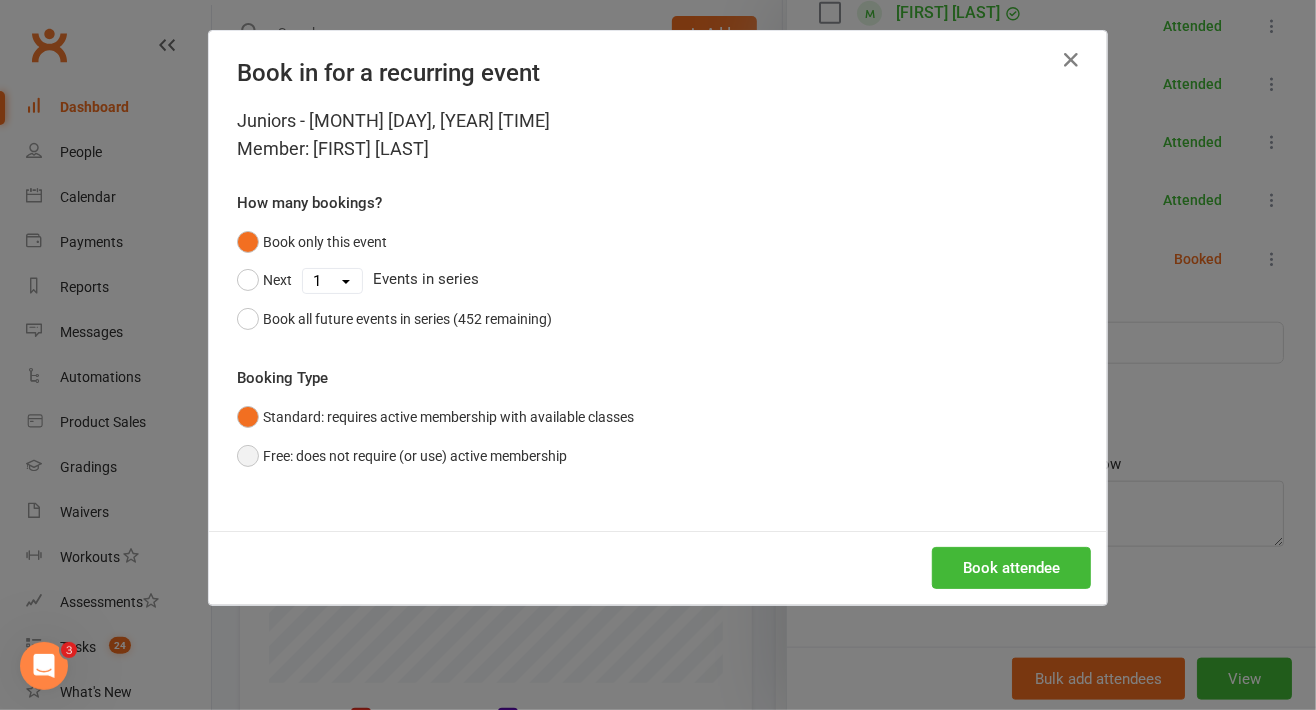 click on "Free: does not require (or use) active membership" at bounding box center (402, 456) 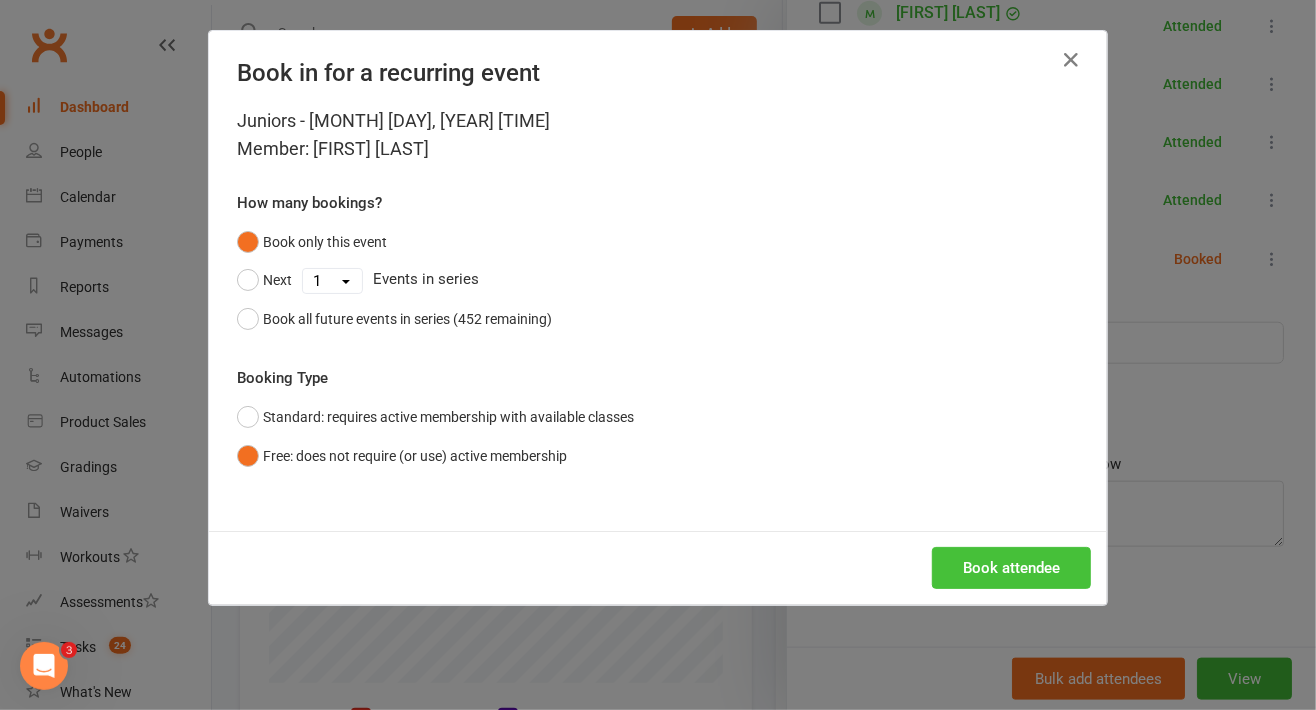 click on "Book attendee" at bounding box center (1011, 568) 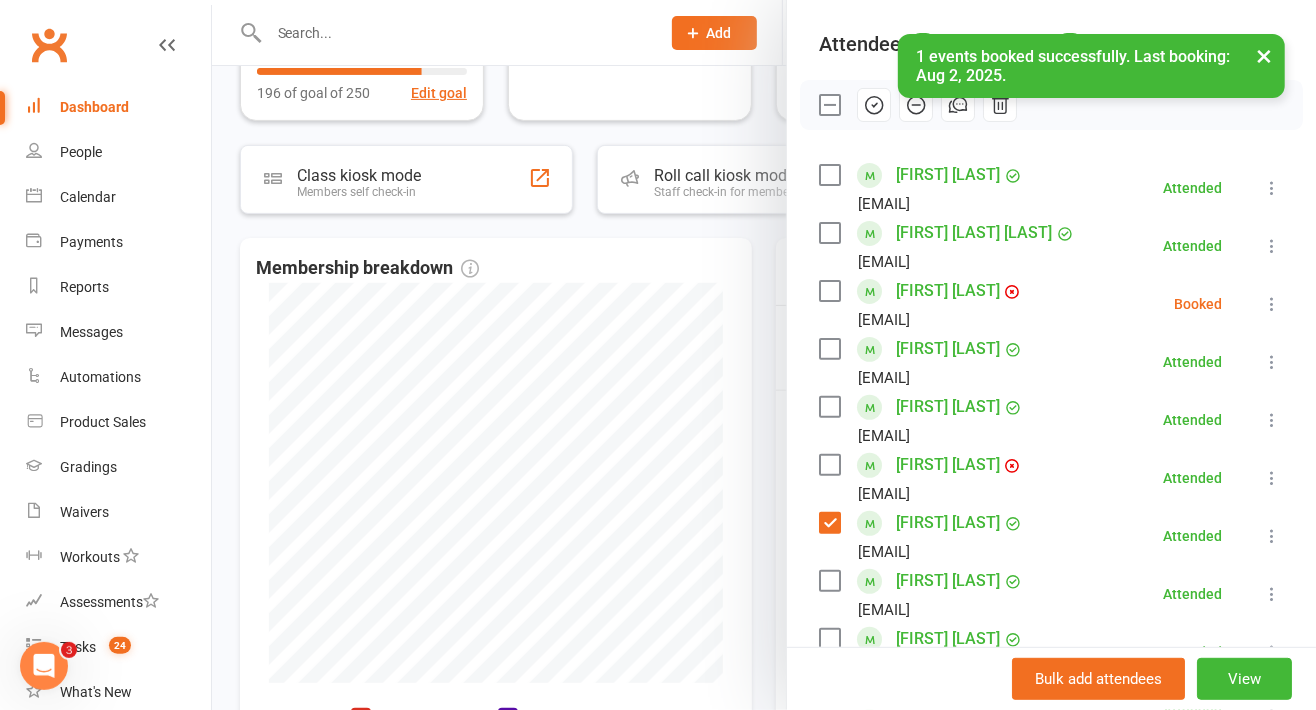 scroll, scrollTop: 218, scrollLeft: 0, axis: vertical 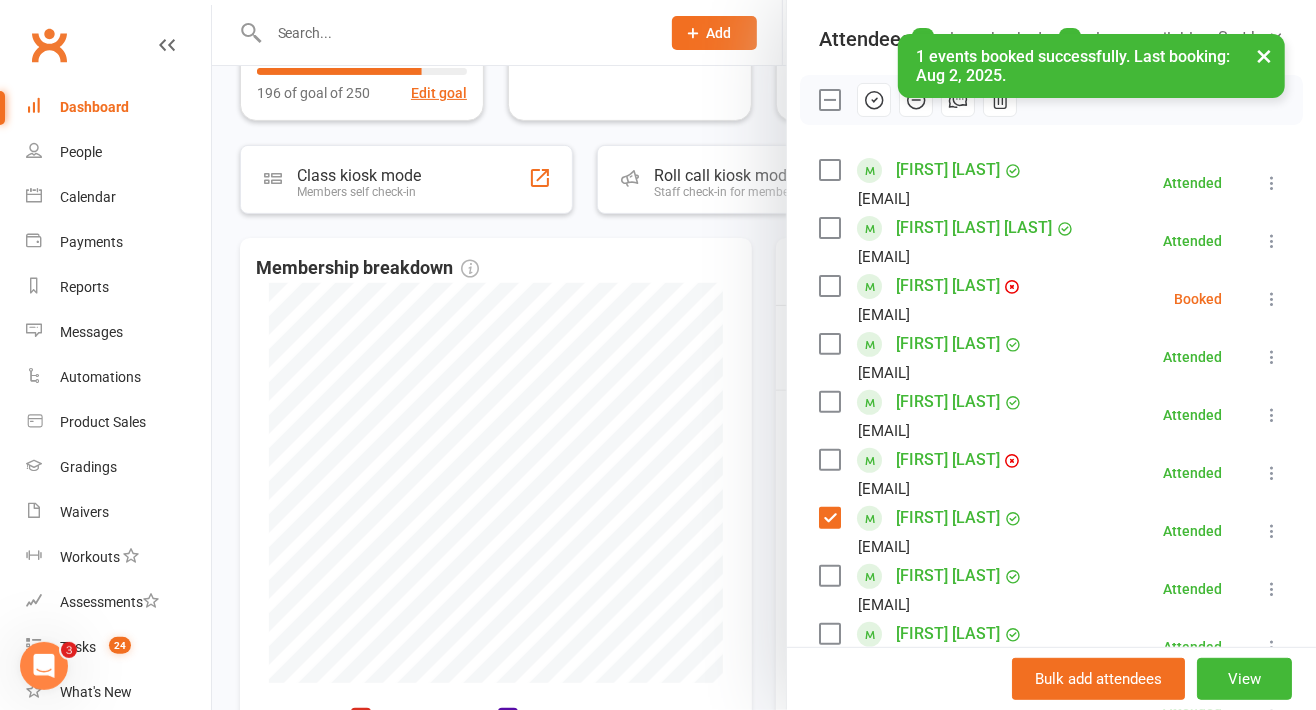 click at bounding box center (1272, 299) 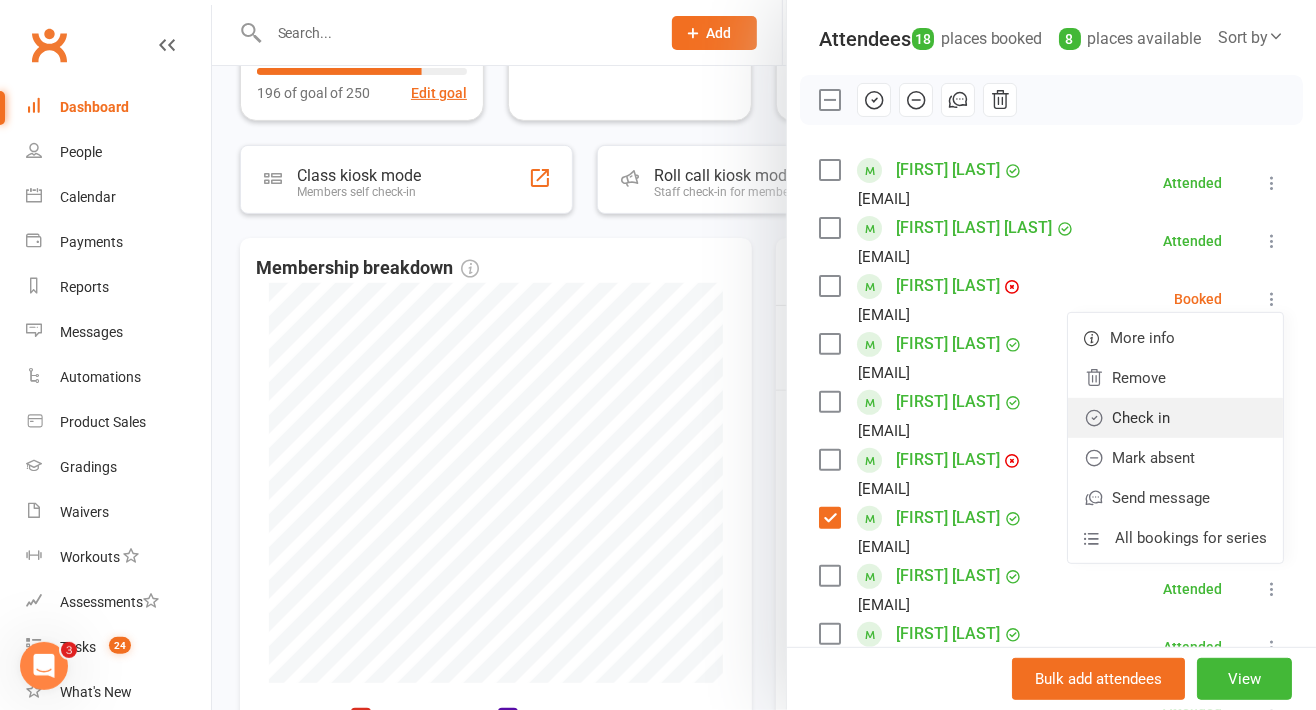 click on "Check in" at bounding box center [1175, 418] 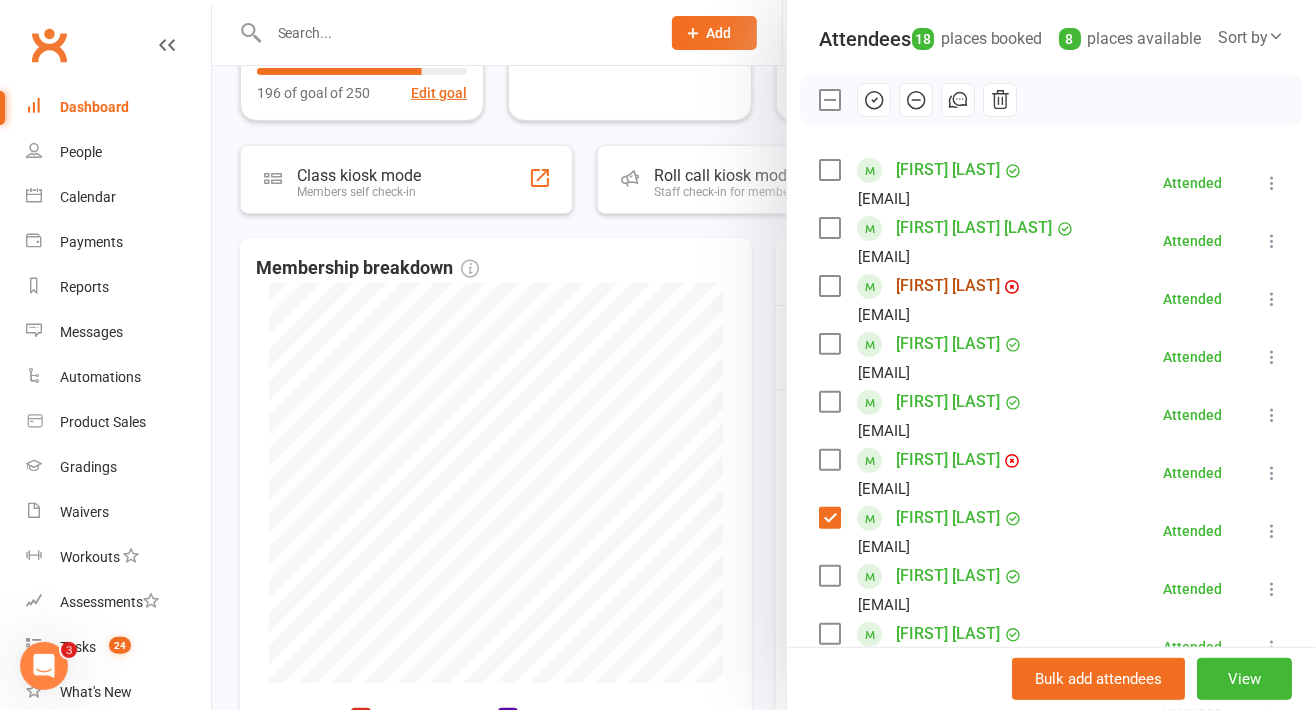 click on "[FIRST] [LAST]" at bounding box center (948, 286) 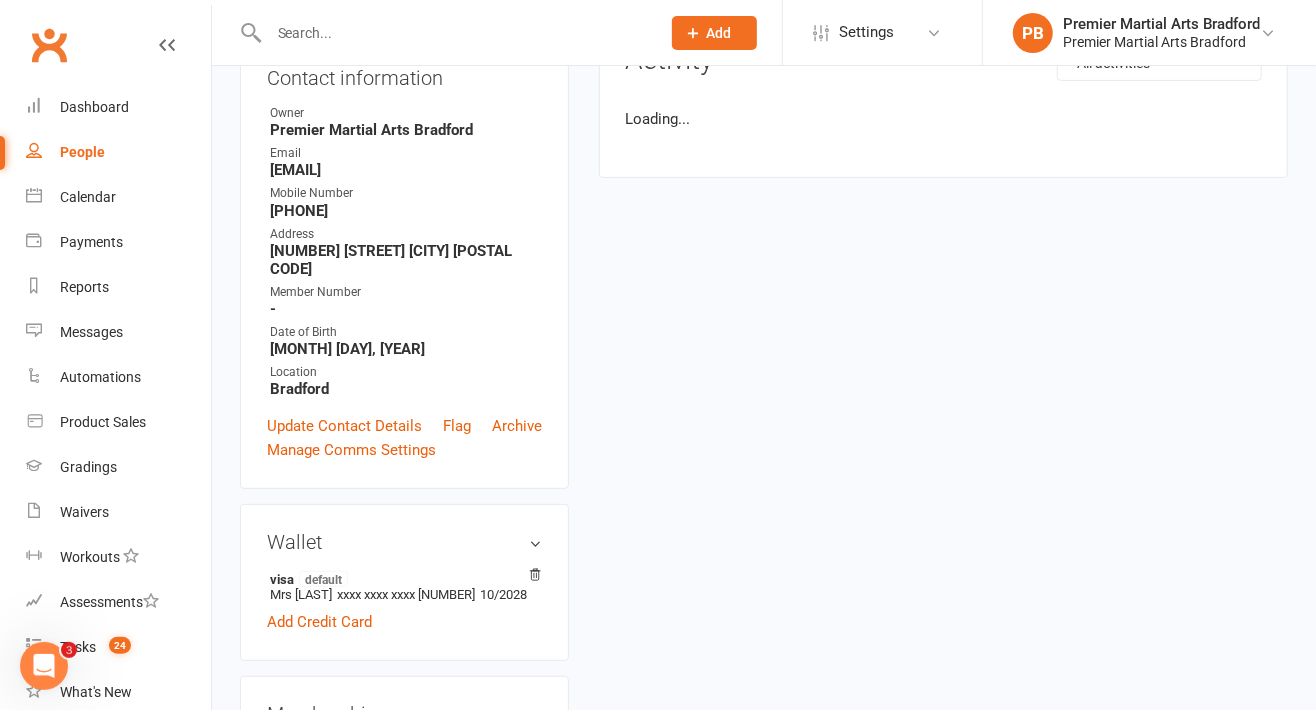 scroll, scrollTop: 0, scrollLeft: 0, axis: both 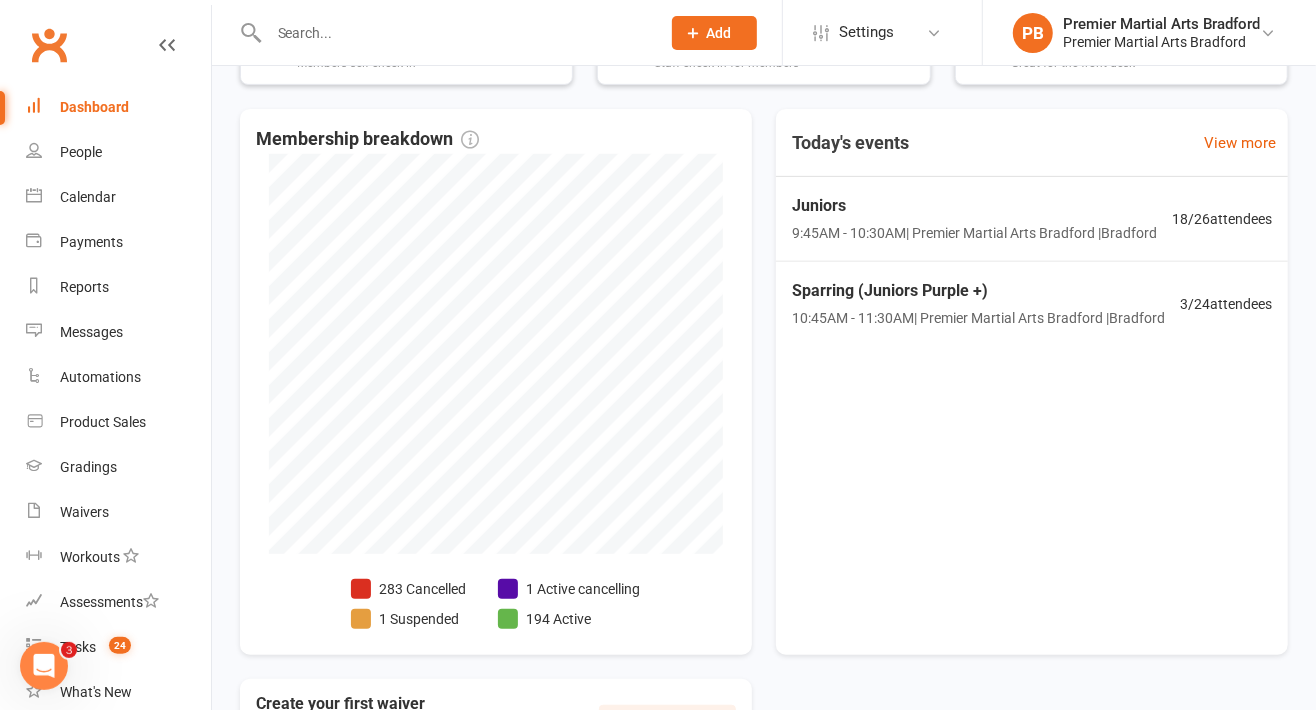 click on "9:45AM - 10:30AM  |   Premier Martial Arts Bradford |  Bradford" at bounding box center (974, 233) 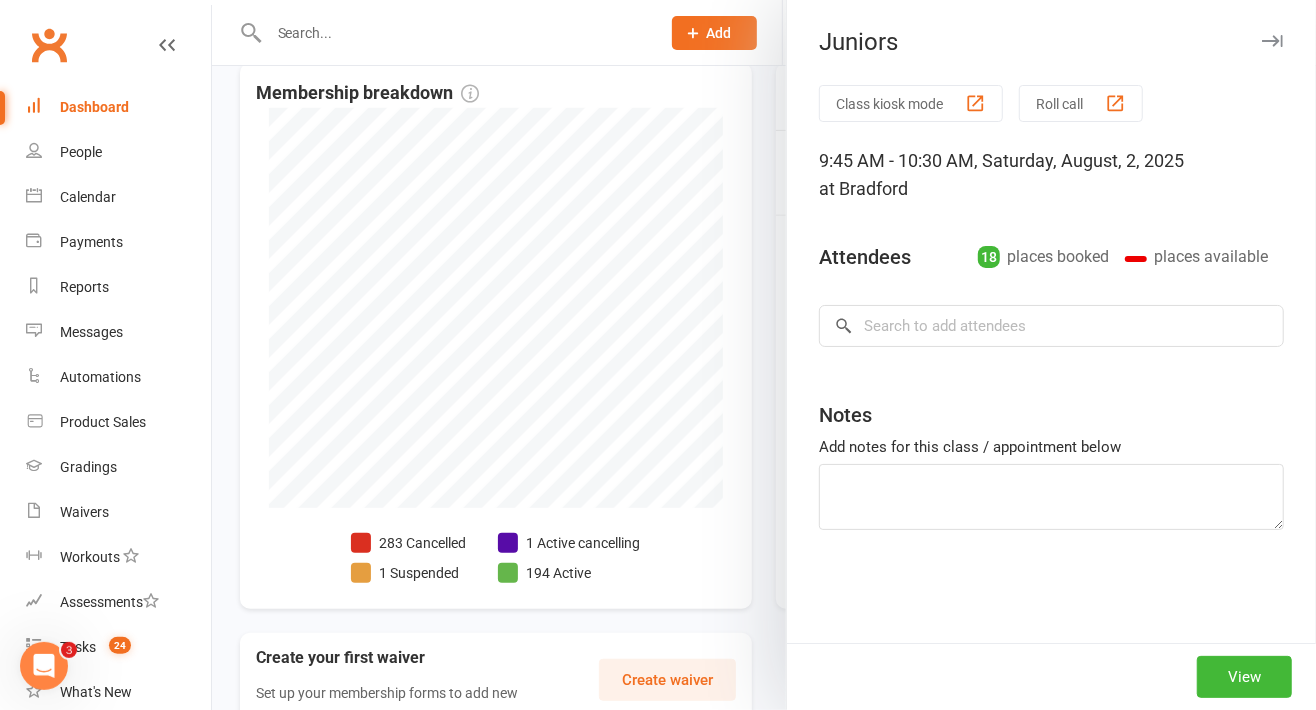 scroll, scrollTop: 597, scrollLeft: 0, axis: vertical 